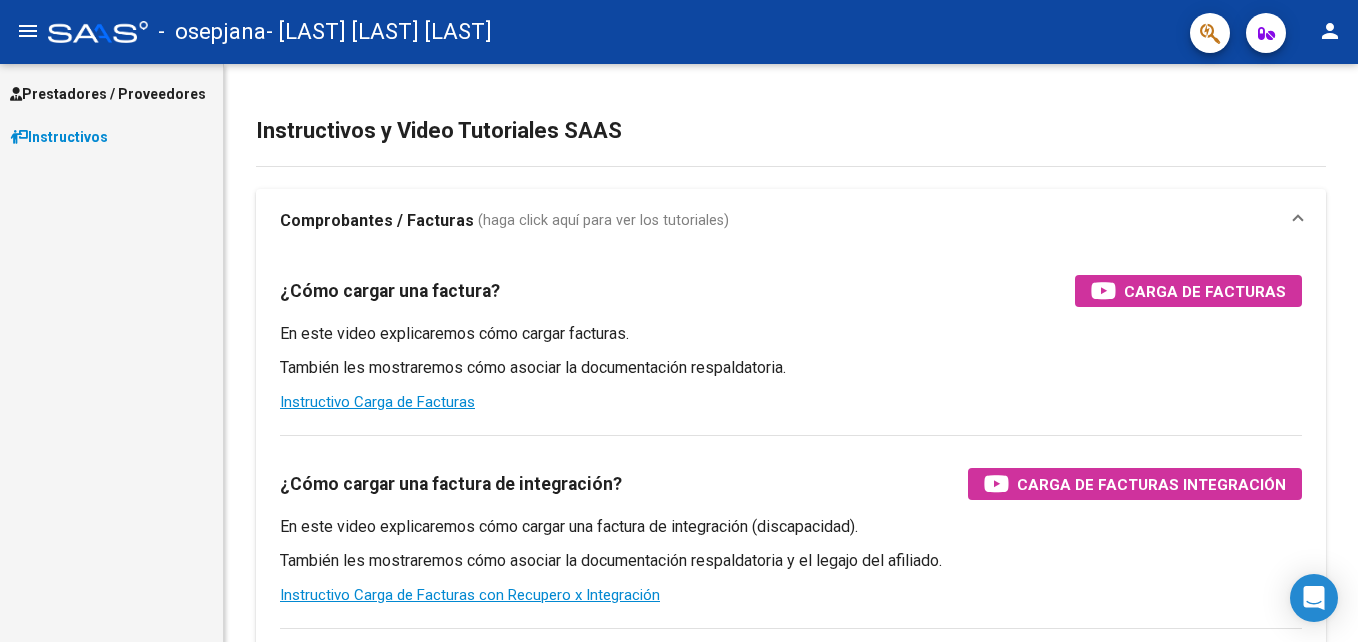 scroll, scrollTop: 0, scrollLeft: 0, axis: both 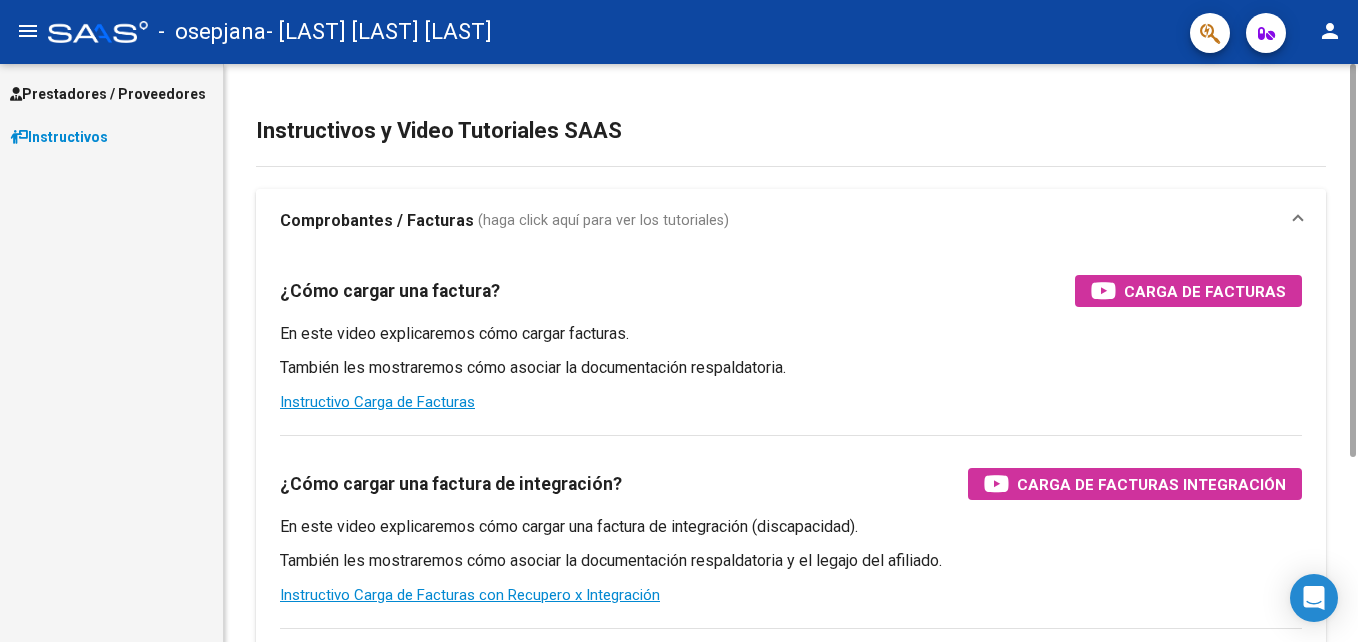 click on "Comprobantes / Facturas" at bounding box center [377, 221] 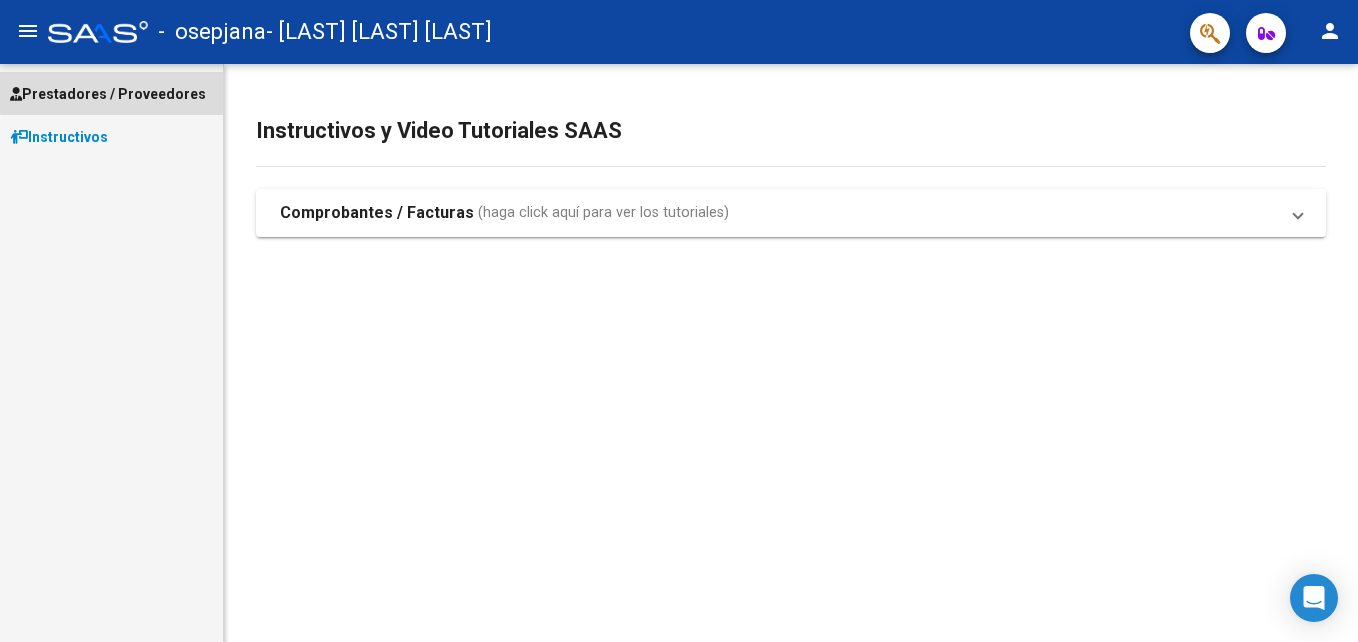 click on "Prestadores / Proveedores" at bounding box center (111, 93) 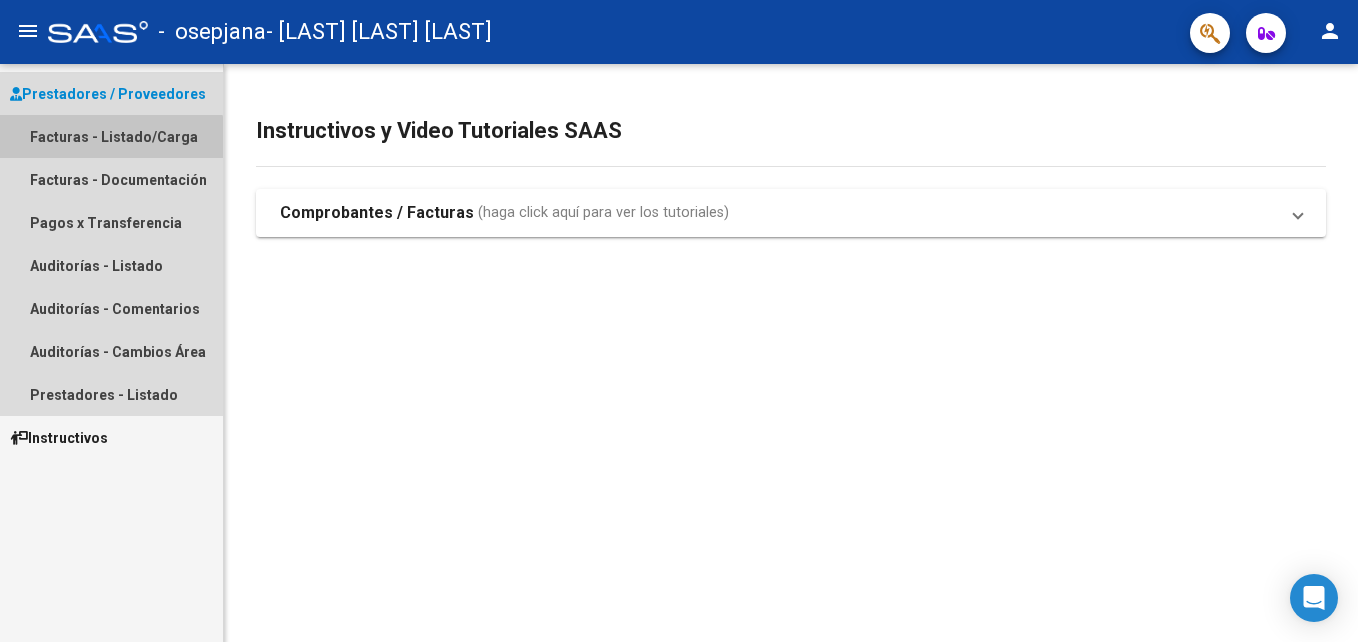 click on "Facturas - Listado/Carga" at bounding box center [111, 136] 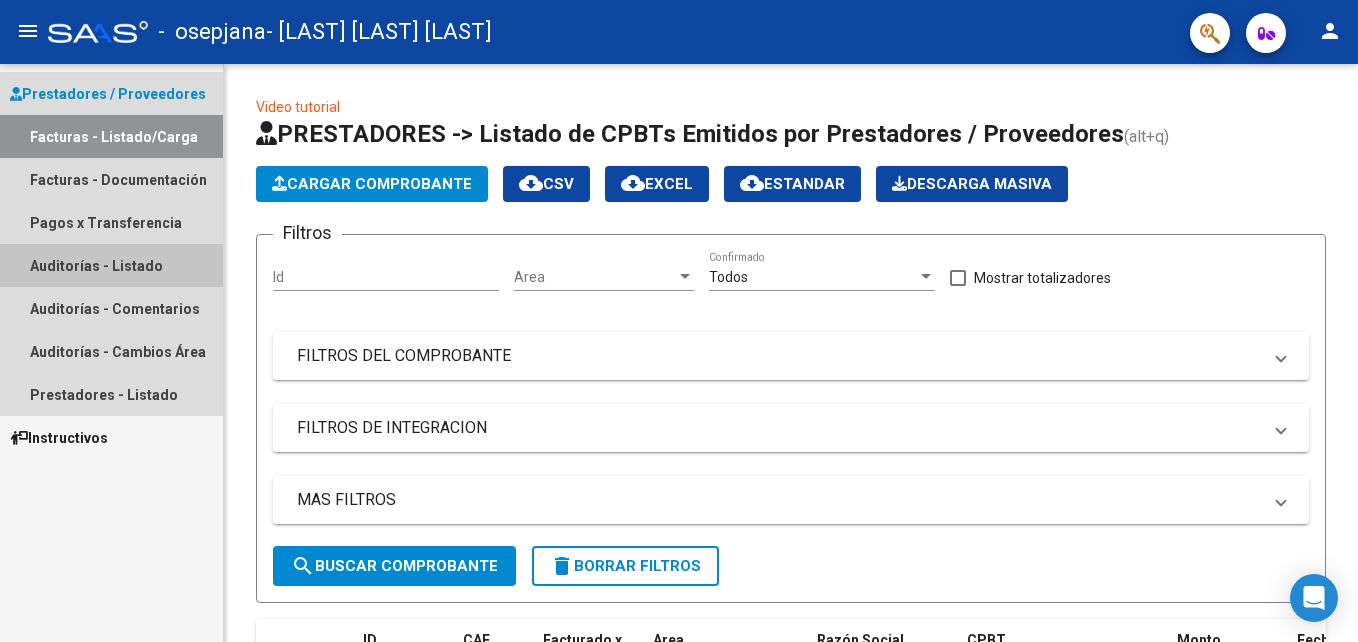 click on "Auditorías - Listado" at bounding box center (111, 265) 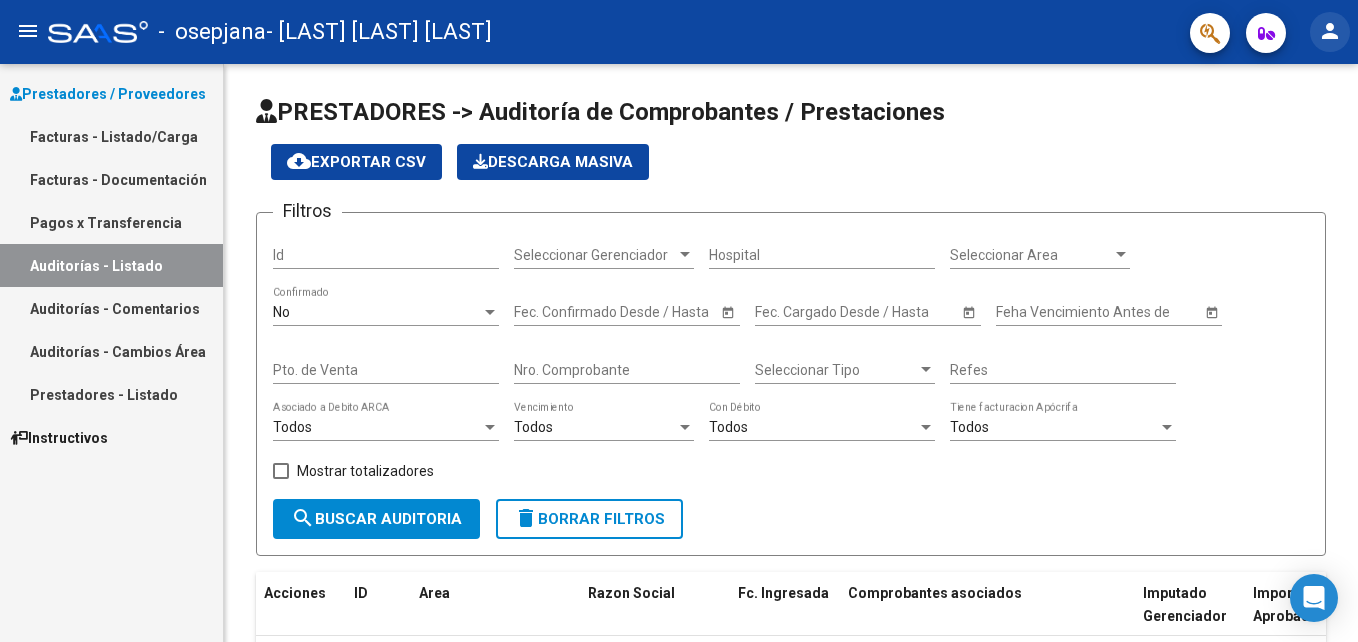 click on "person" 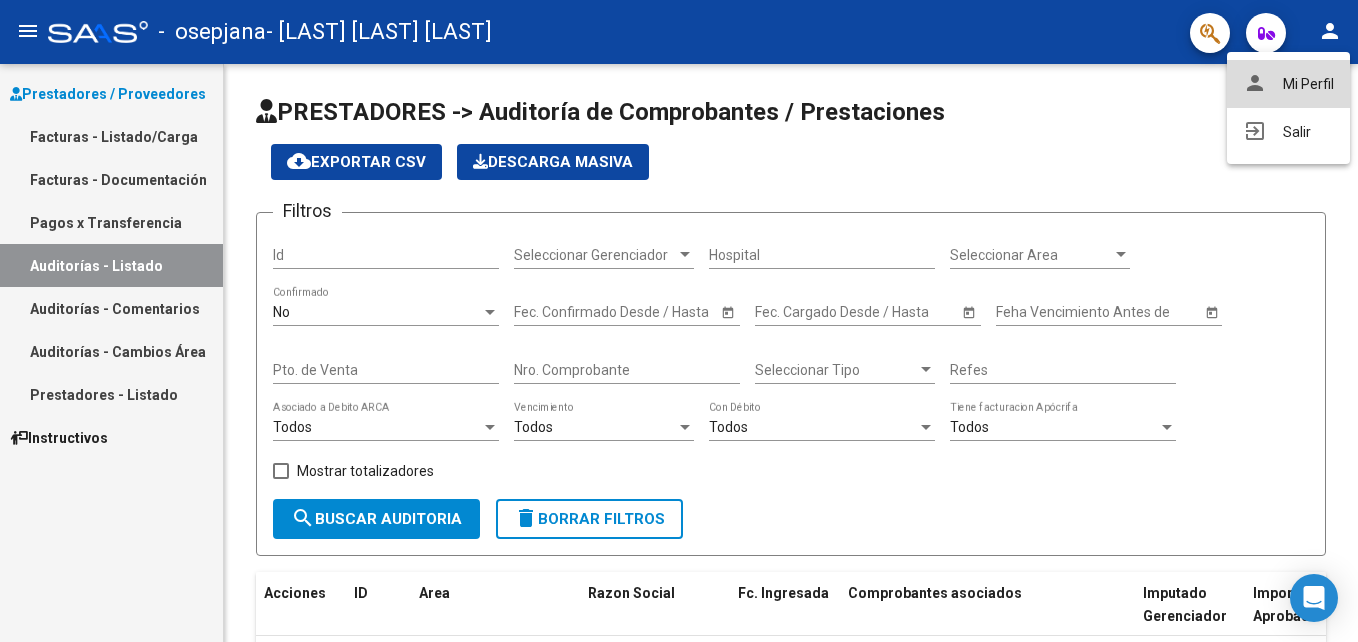click on "person  Mi Perfil" at bounding box center [1288, 84] 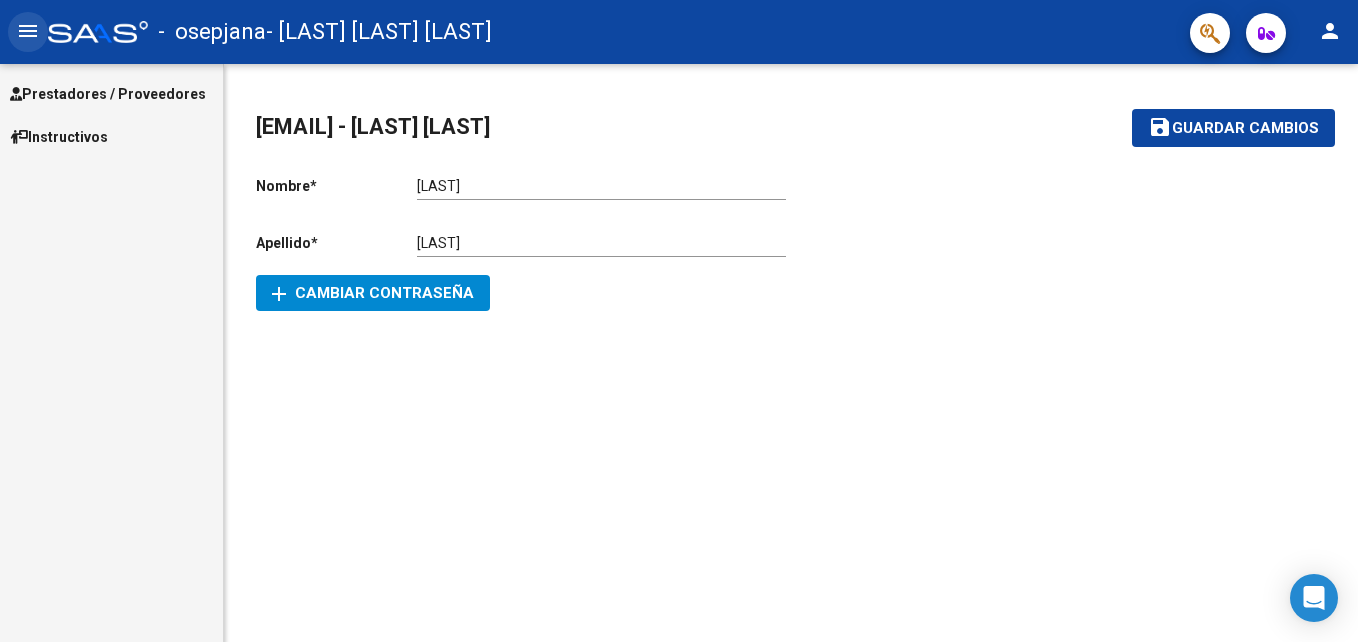 click on "menu" 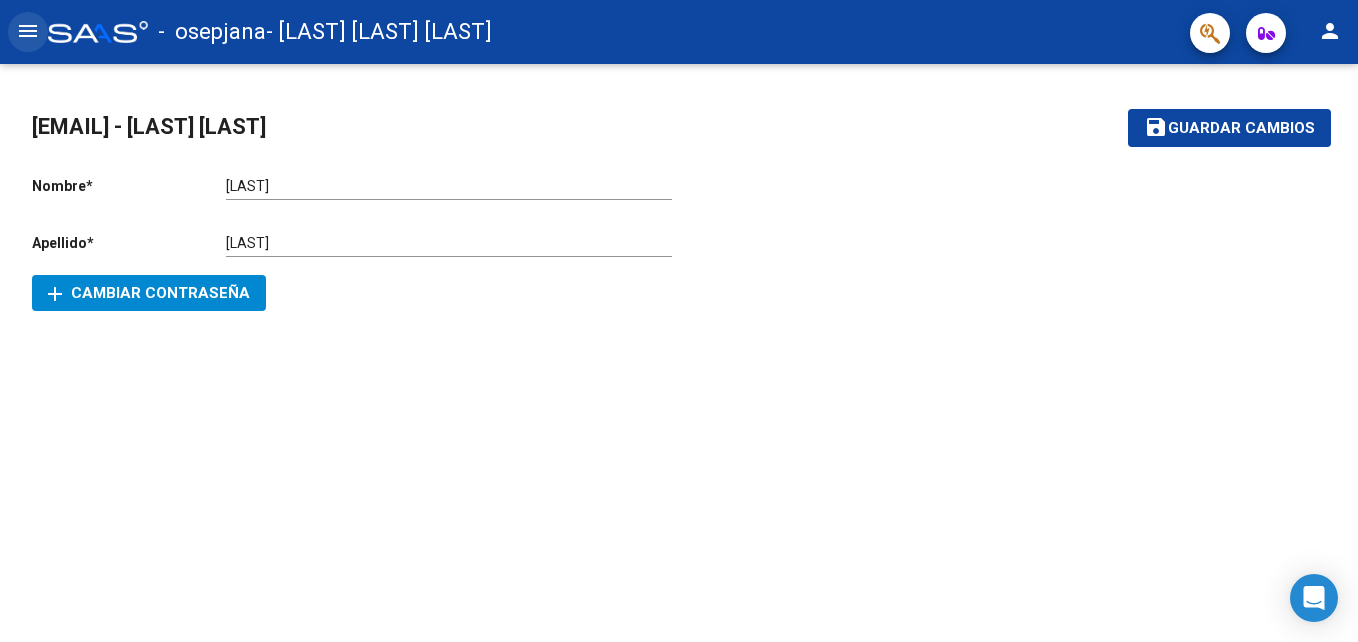 click on "menu" 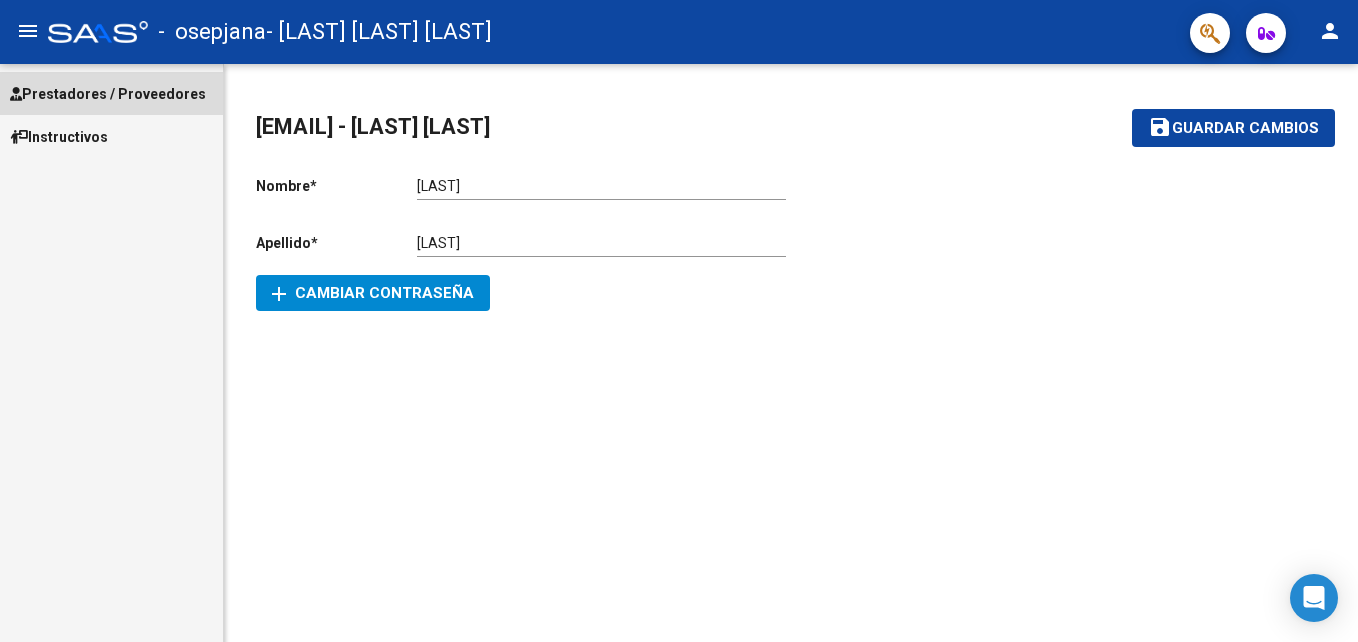 click on "Prestadores / Proveedores" at bounding box center (108, 94) 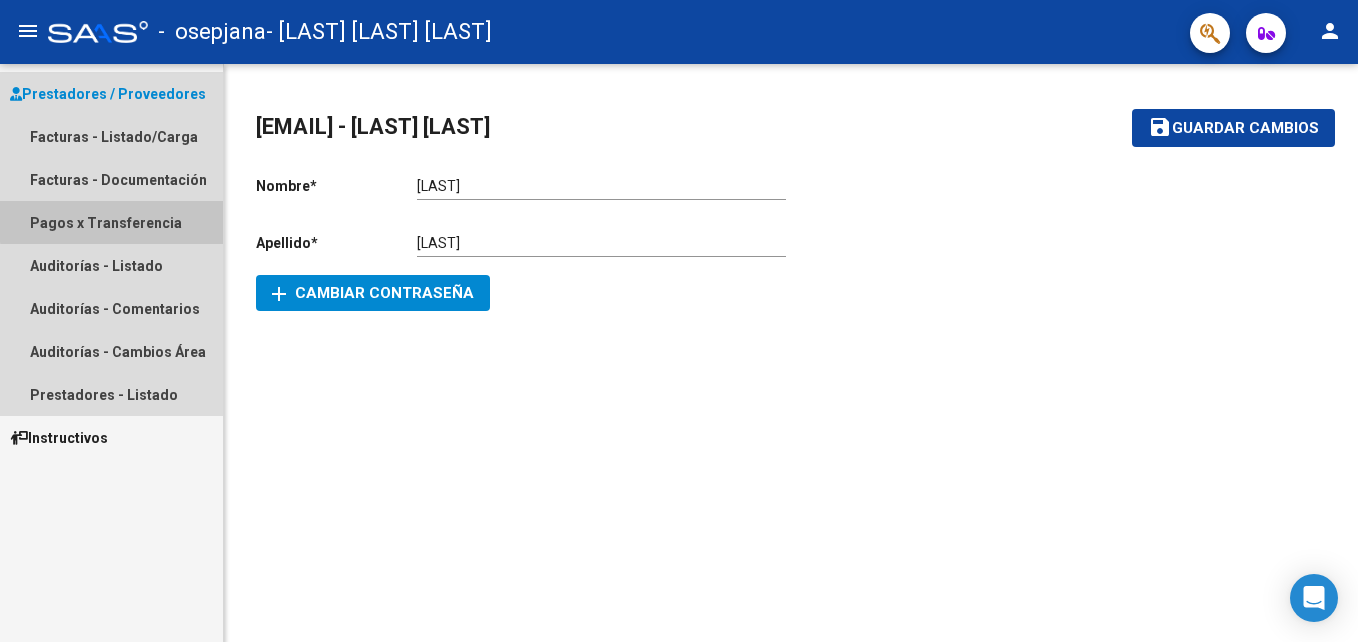 click on "Pagos x Transferencia" at bounding box center [111, 222] 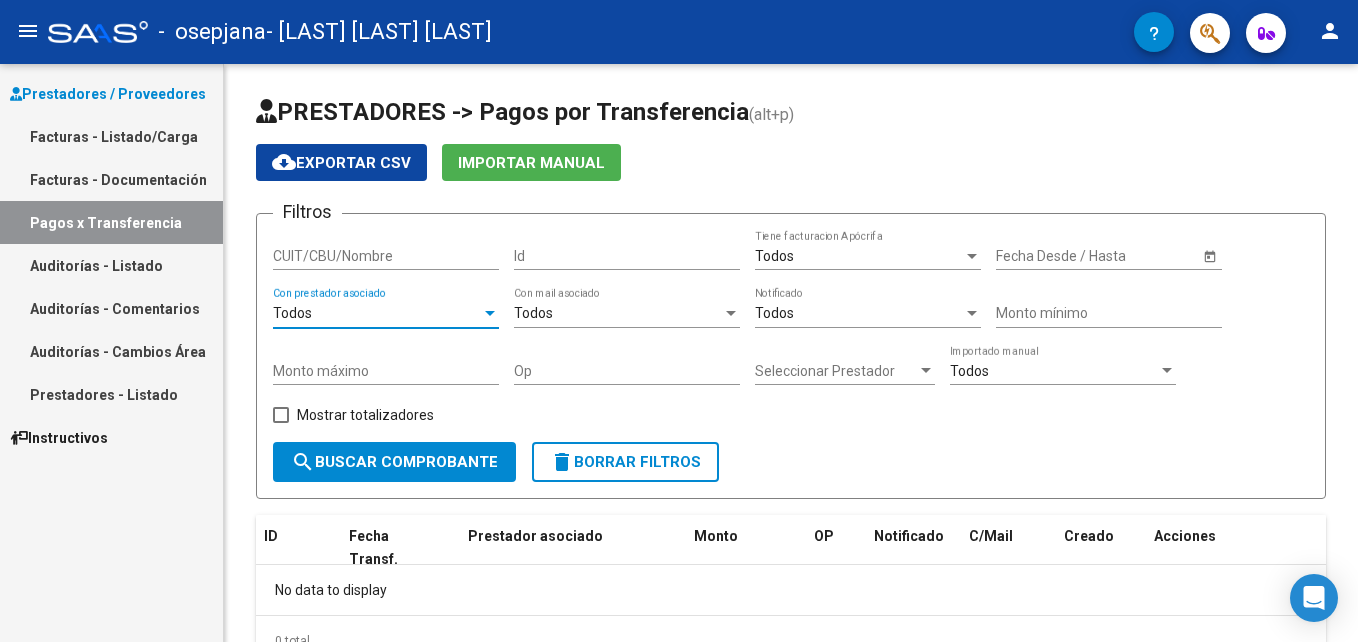 click on "Todos" at bounding box center [377, 313] 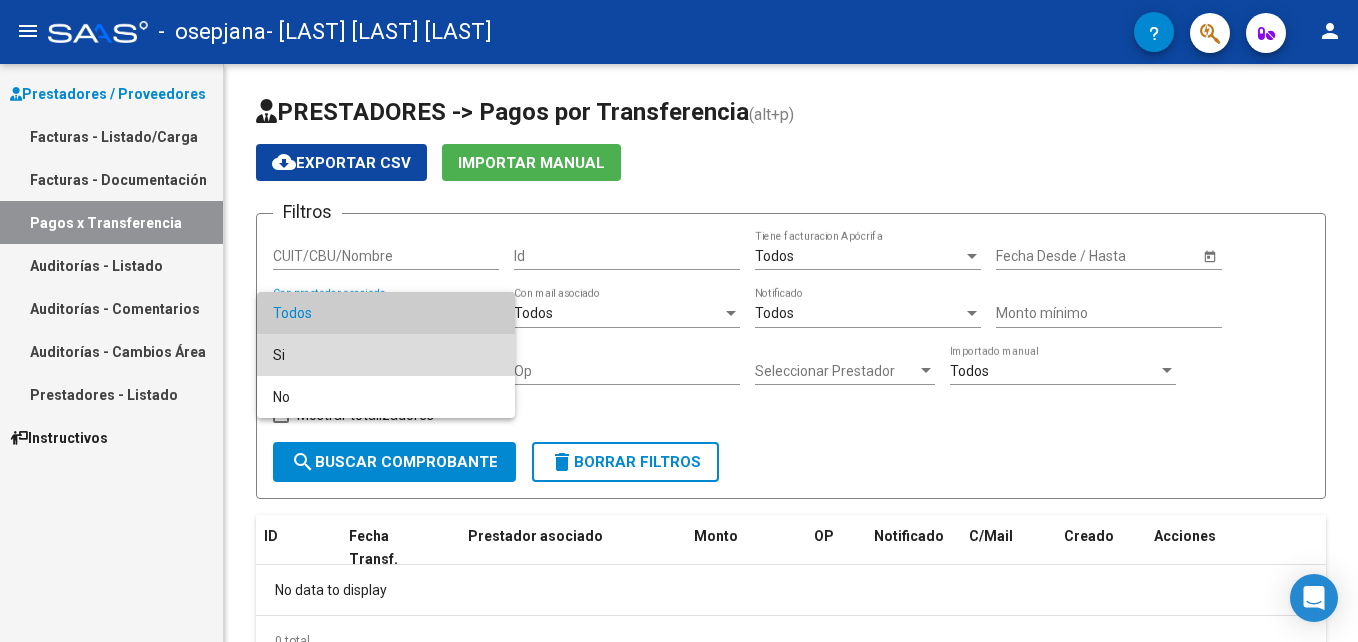click on "Si" at bounding box center (386, 355) 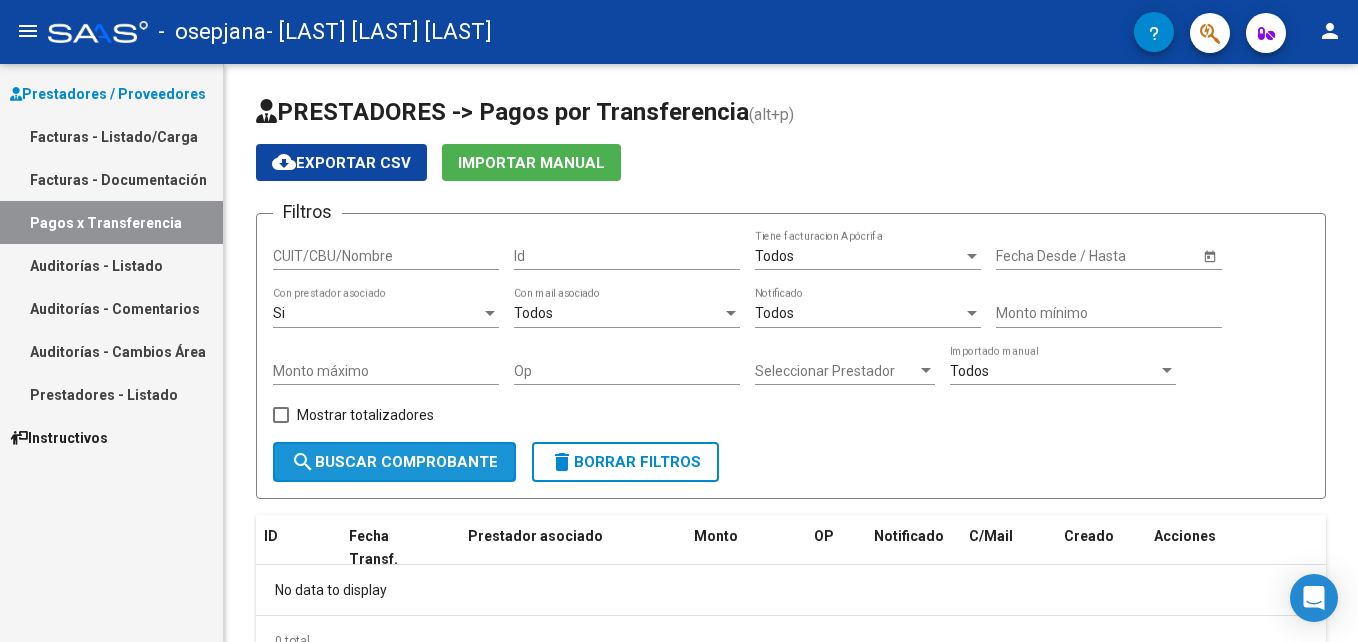 click on "search  Buscar Comprobante" 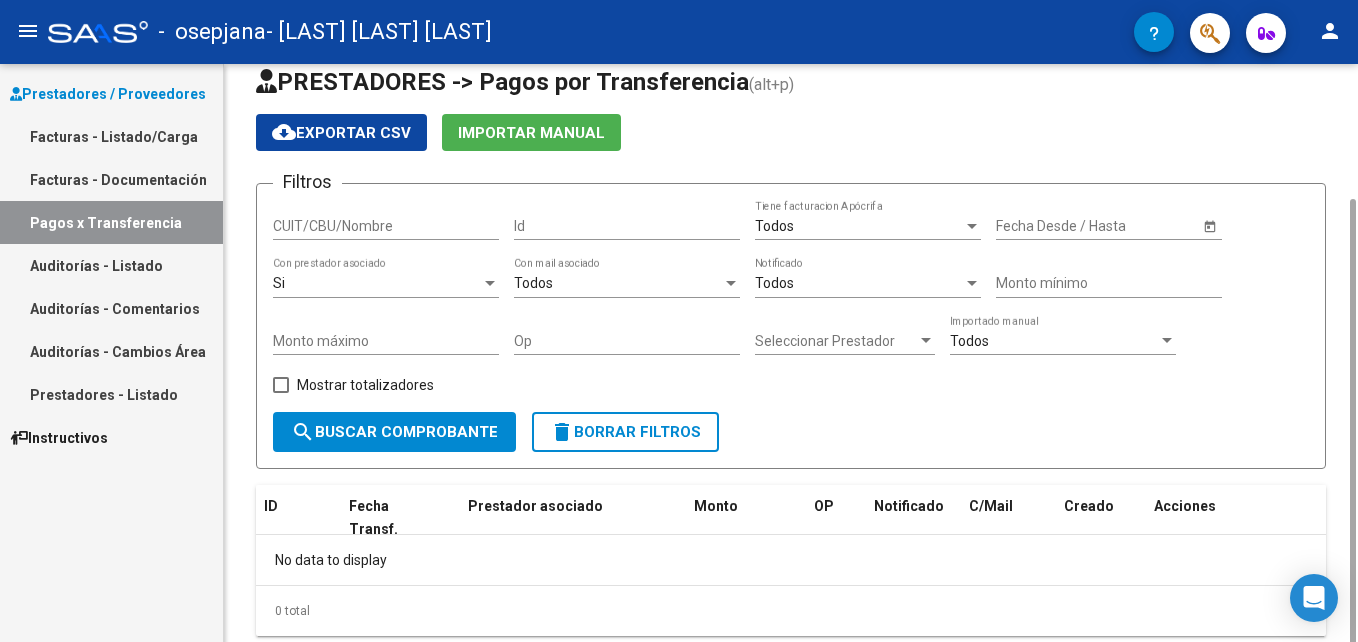 scroll, scrollTop: 88, scrollLeft: 0, axis: vertical 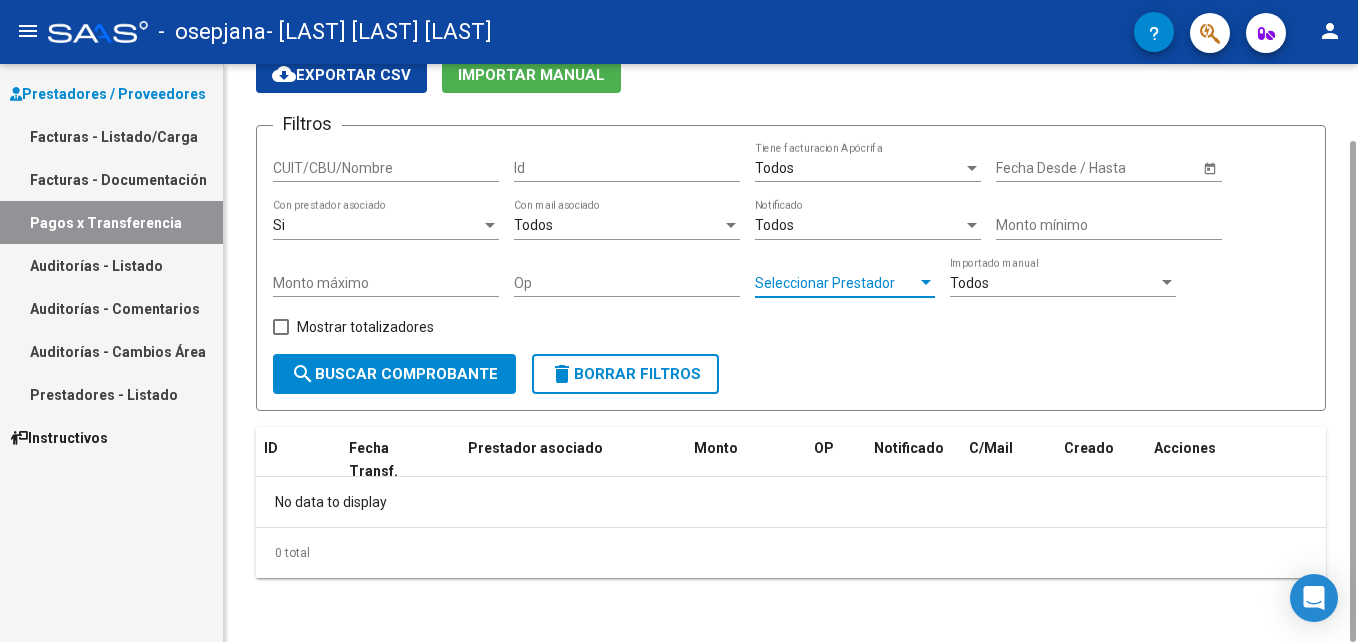 click on "Seleccionar Prestador" at bounding box center [836, 283] 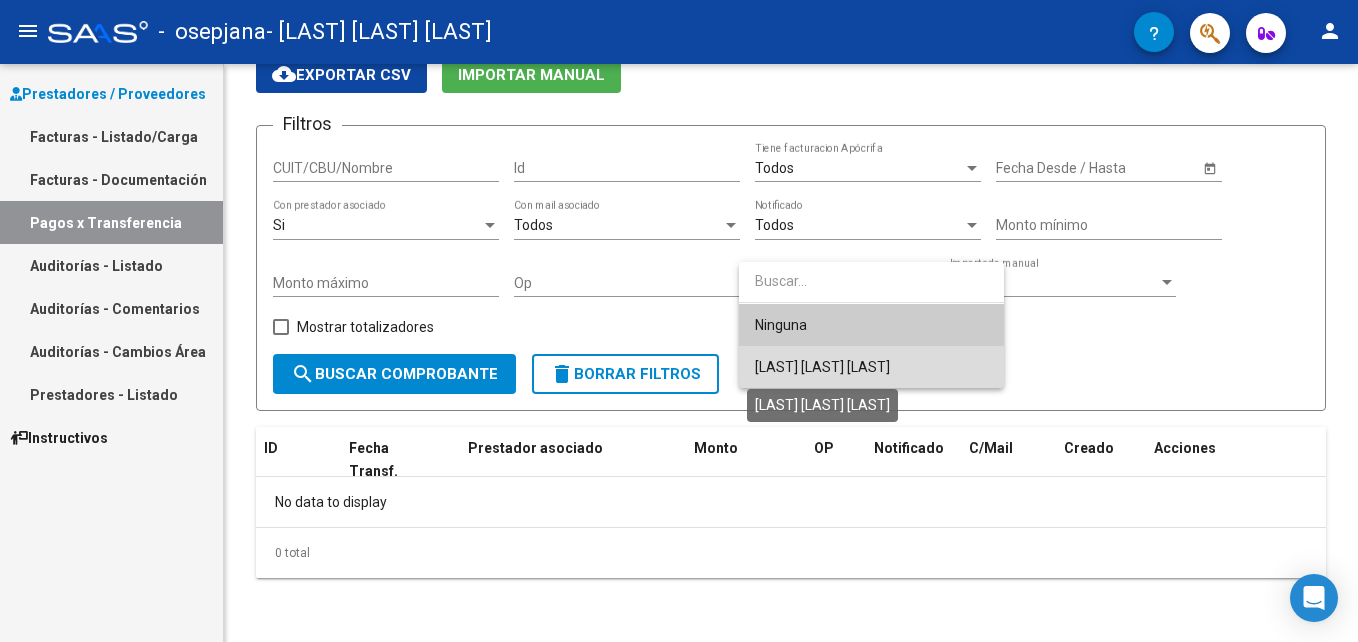 click on "[LAST] [LAST] [LAST]" at bounding box center (822, 367) 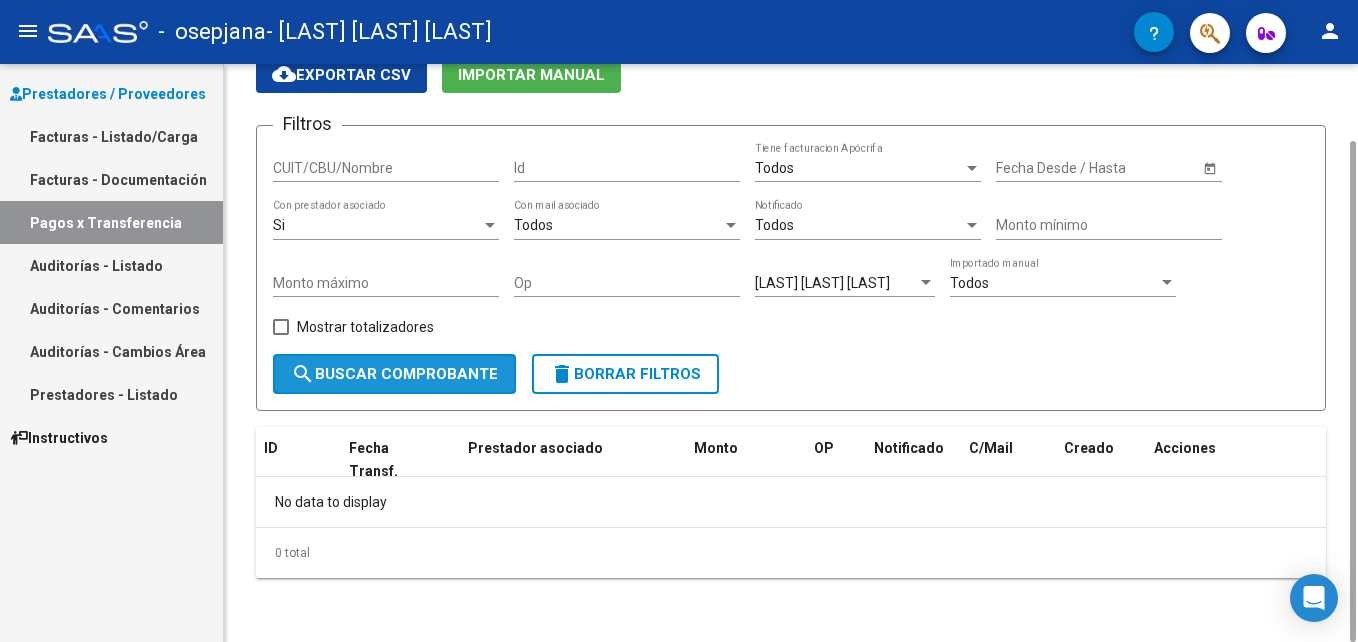 click on "search  Buscar Comprobante" 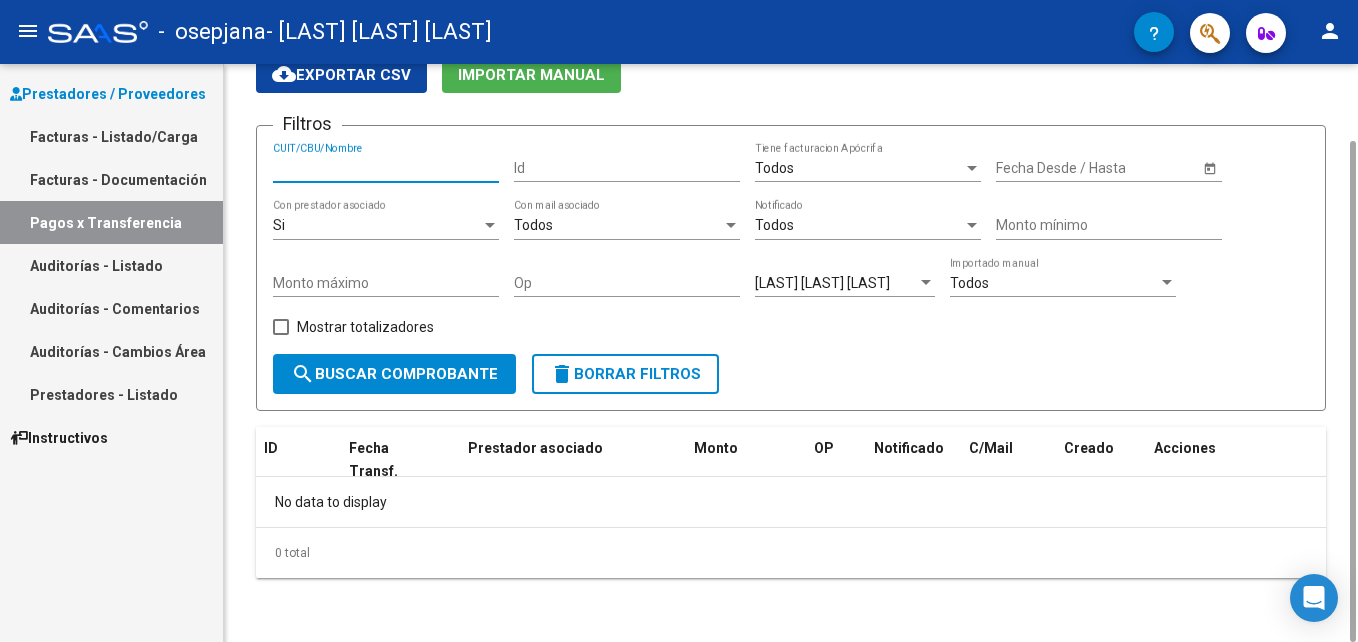 click on "CUIT/CBU/Nombre" at bounding box center [386, 168] 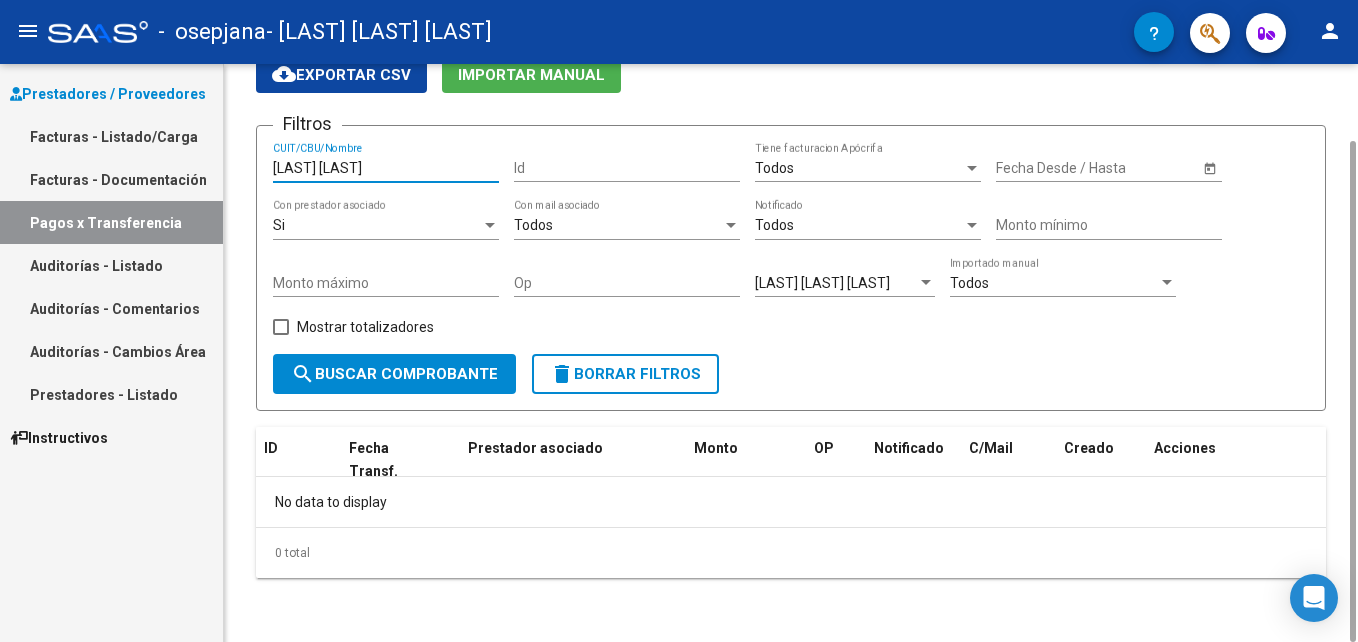 type on "[LAST] [LAST]" 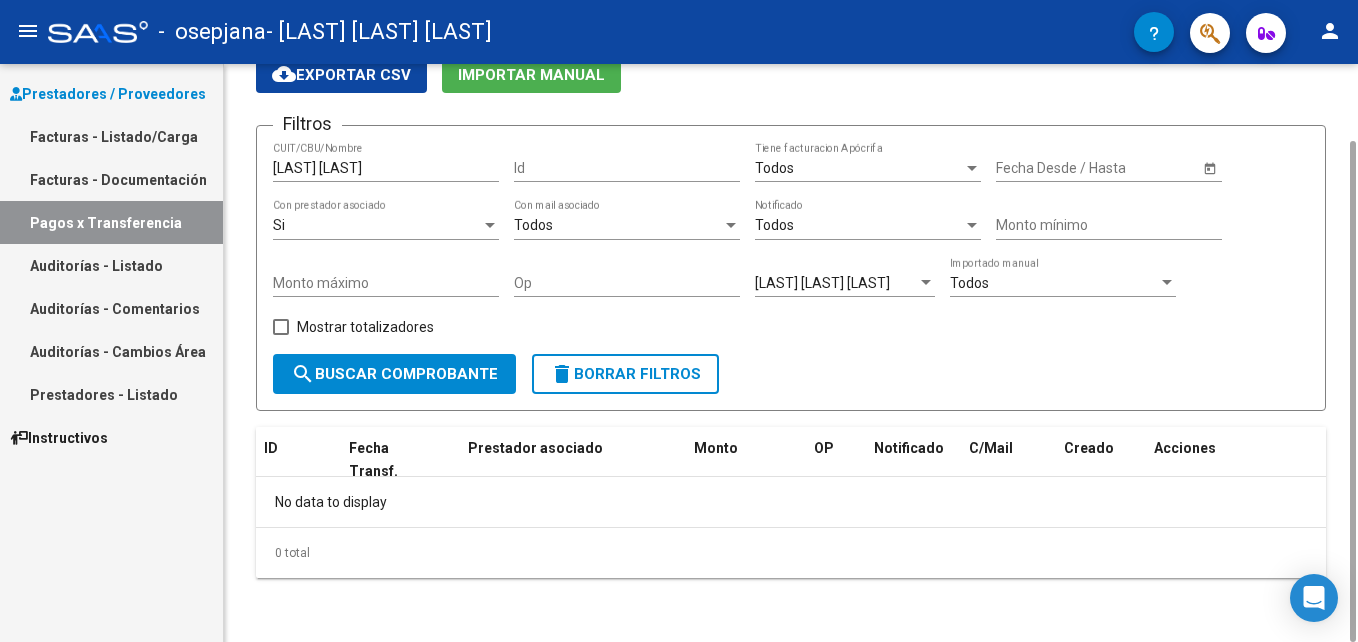 click on "0 total" 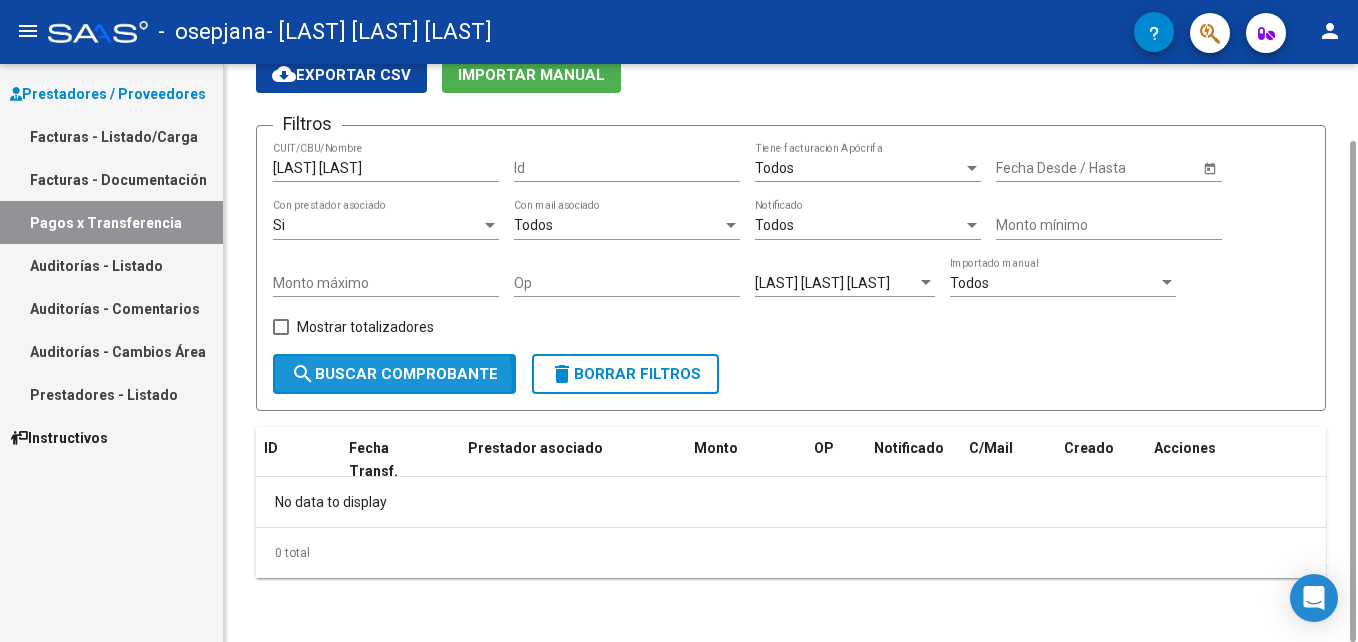 click on "search  Buscar Comprobante" 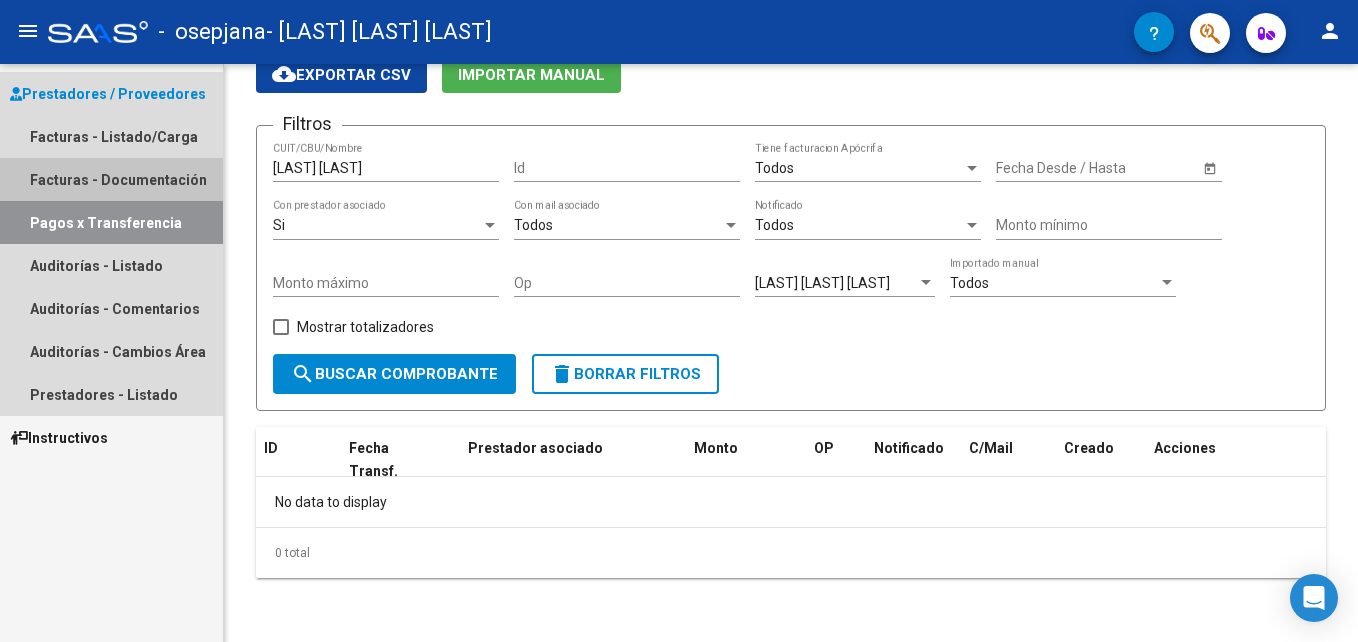 click on "Facturas - Documentación" at bounding box center [111, 179] 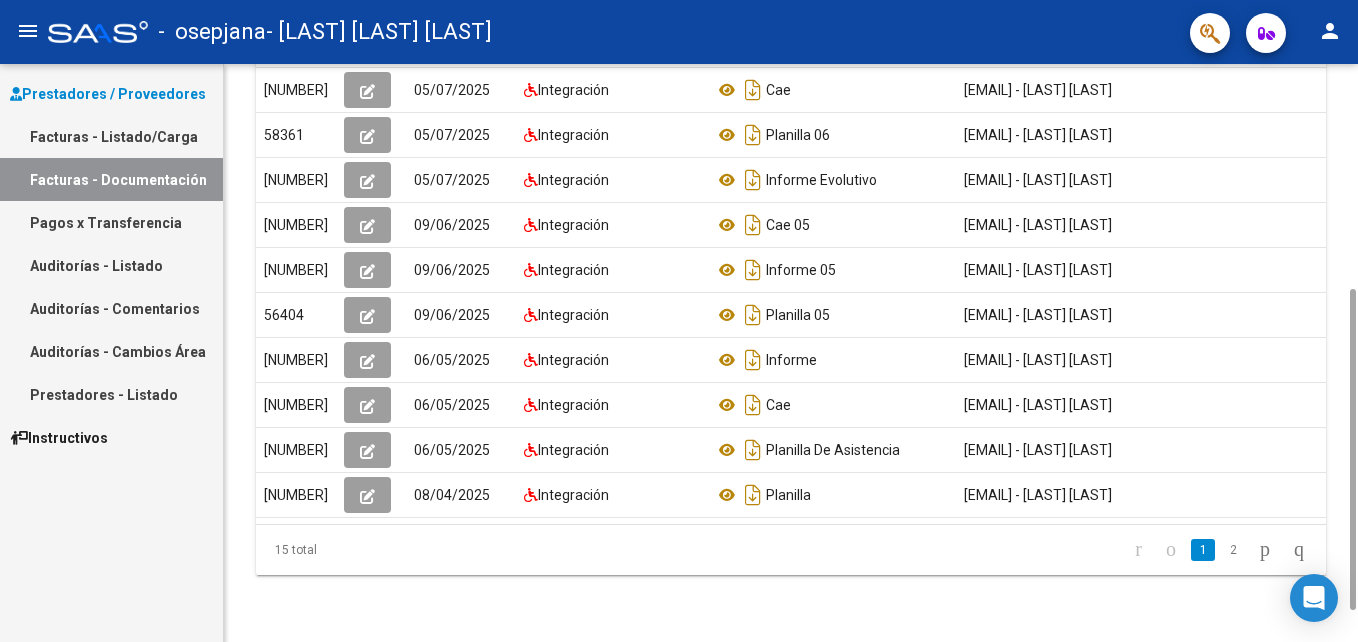 scroll, scrollTop: 407, scrollLeft: 0, axis: vertical 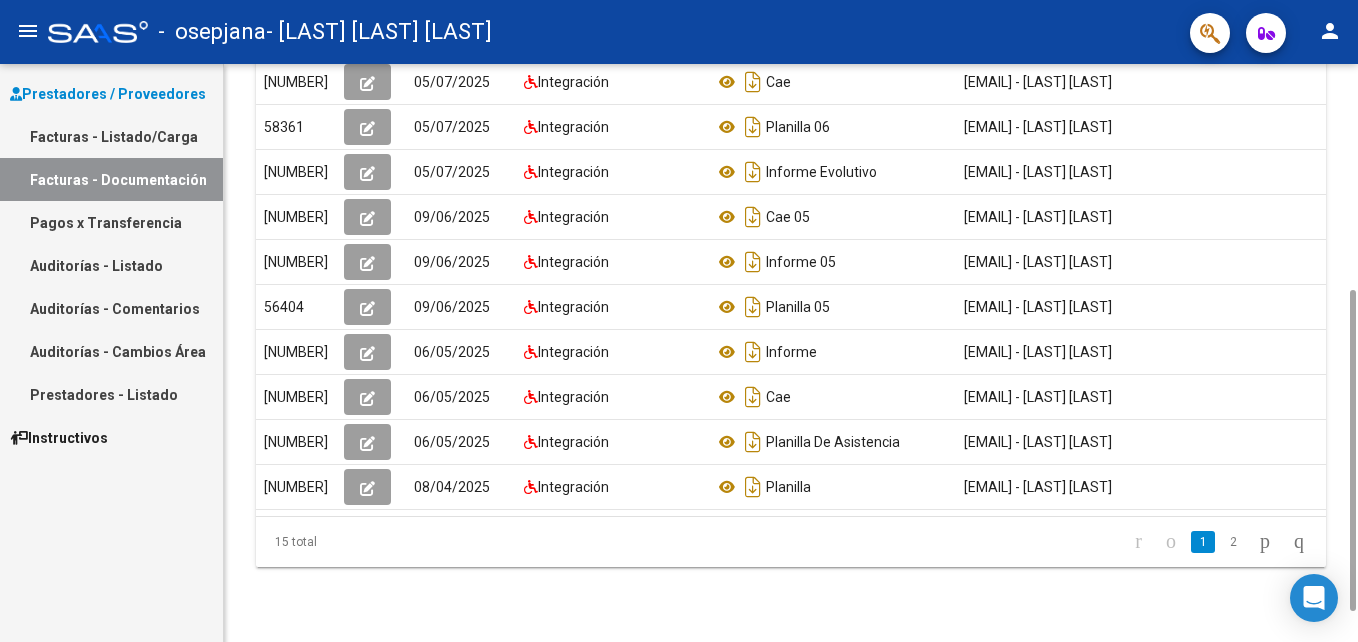 drag, startPoint x: 1354, startPoint y: 337, endPoint x: 1342, endPoint y: 693, distance: 356.20218 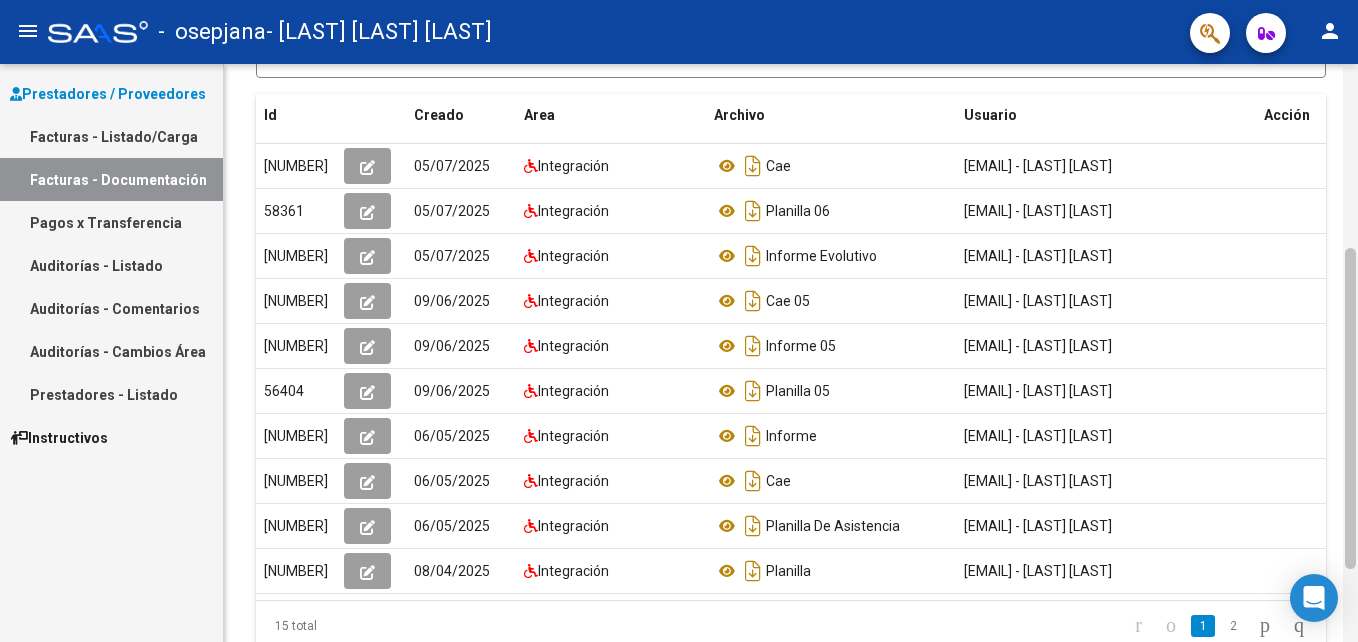 scroll, scrollTop: 319, scrollLeft: 0, axis: vertical 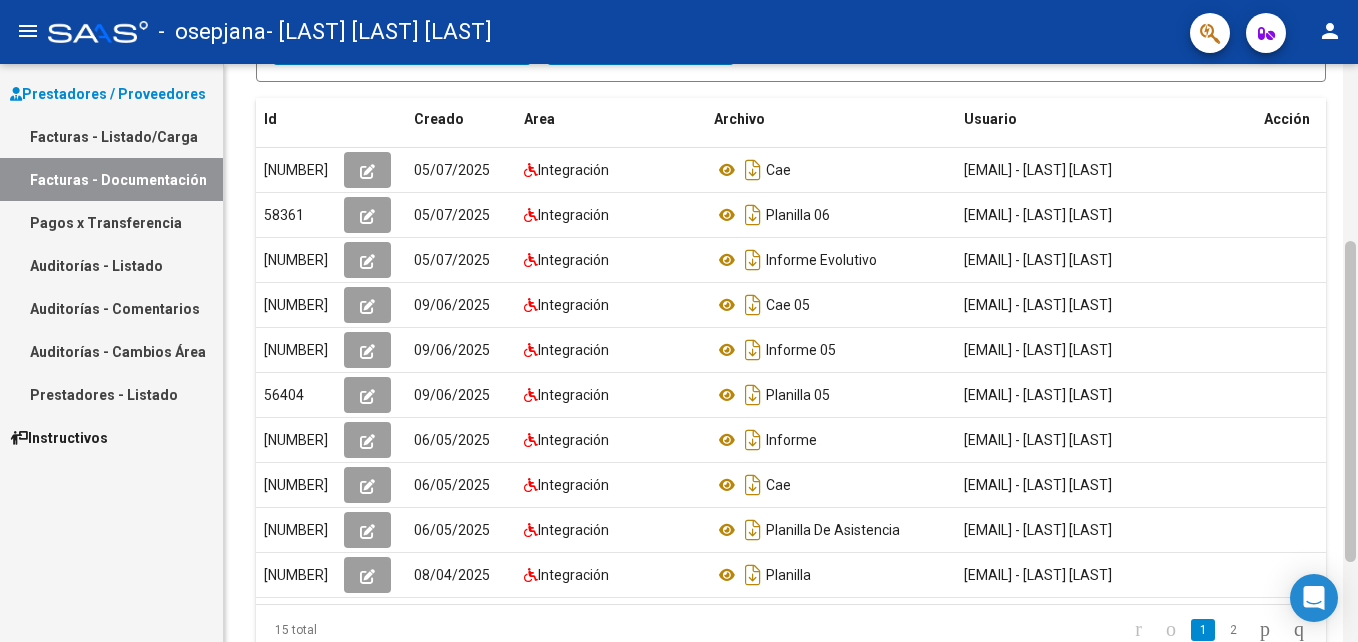 drag, startPoint x: 1346, startPoint y: 475, endPoint x: 1345, endPoint y: 426, distance: 49.010204 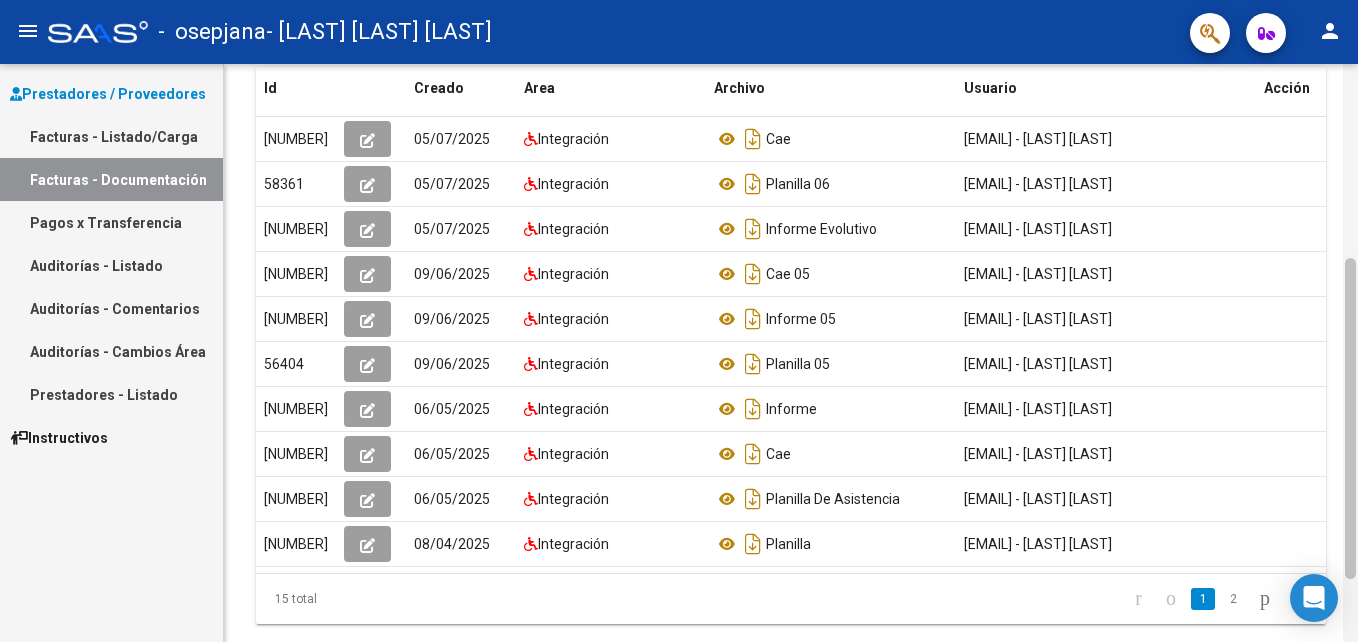 scroll, scrollTop: 368, scrollLeft: 0, axis: vertical 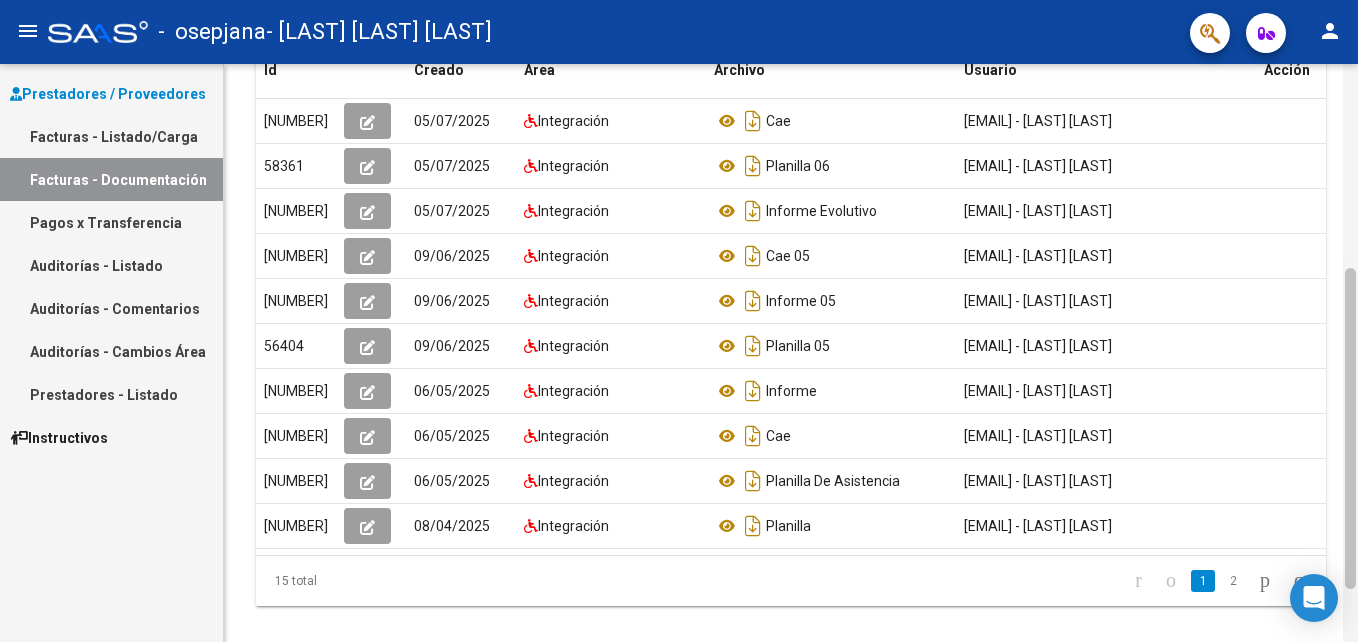 drag, startPoint x: 1352, startPoint y: 421, endPoint x: 1352, endPoint y: 448, distance: 27 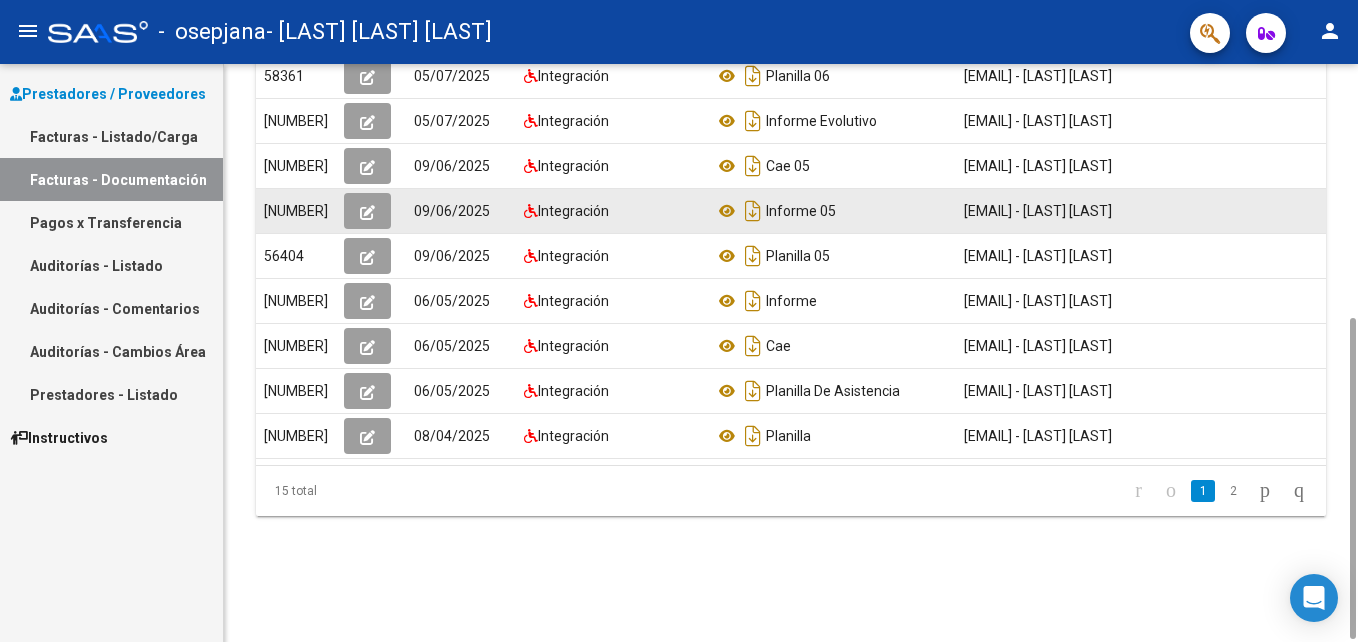 scroll, scrollTop: 462, scrollLeft: 0, axis: vertical 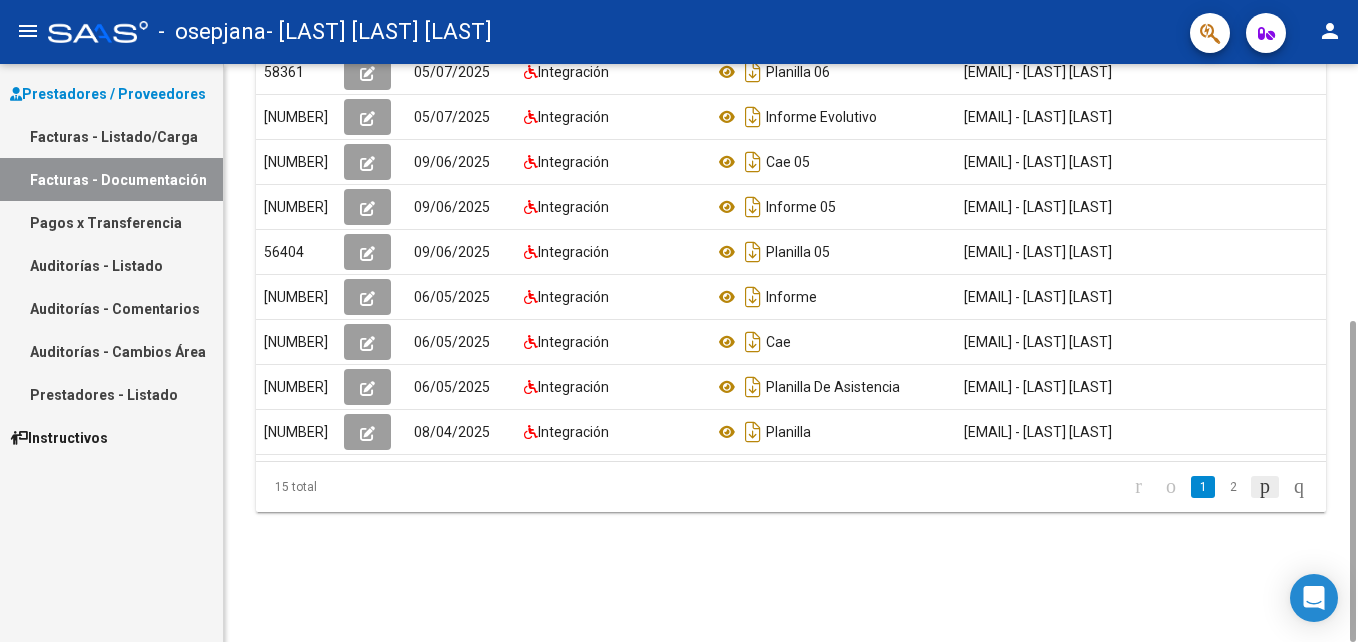 click 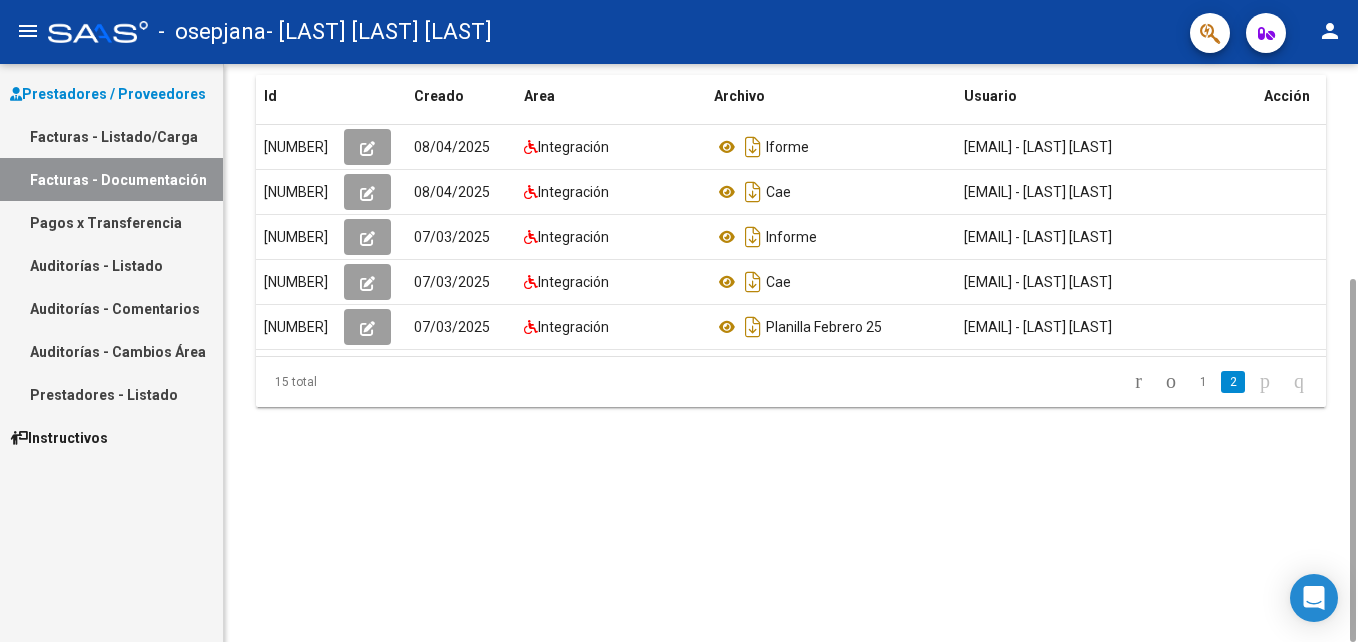 scroll, scrollTop: 312, scrollLeft: 0, axis: vertical 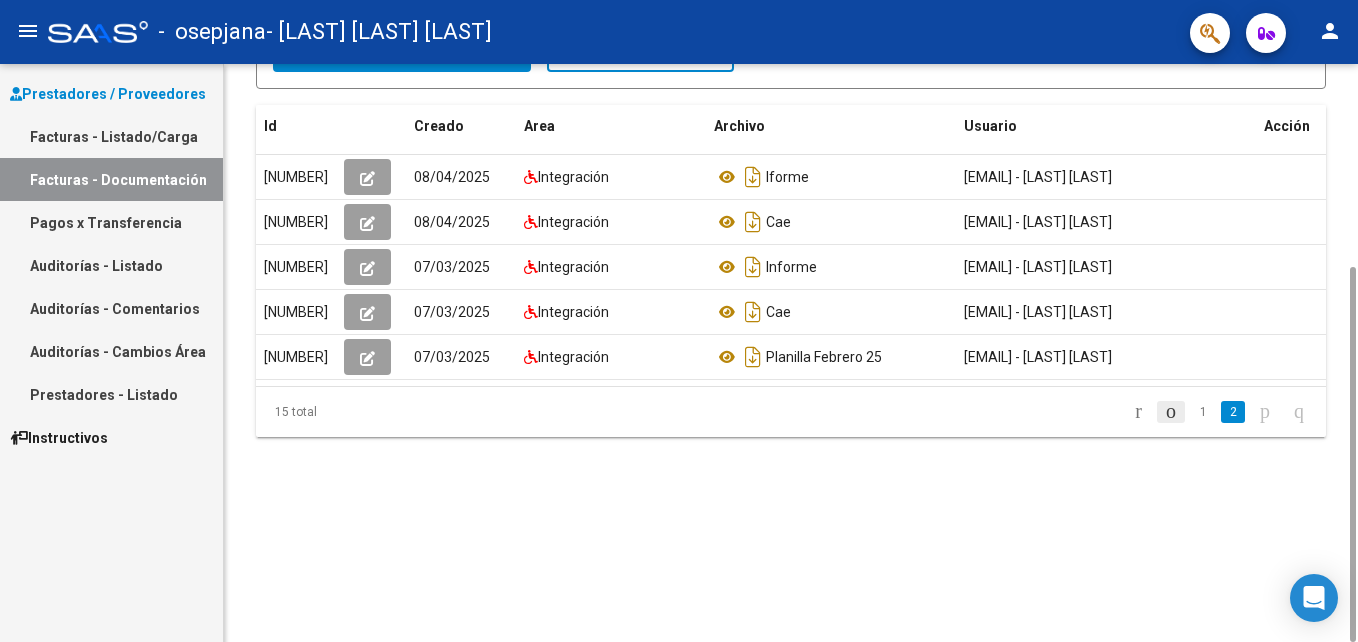 click 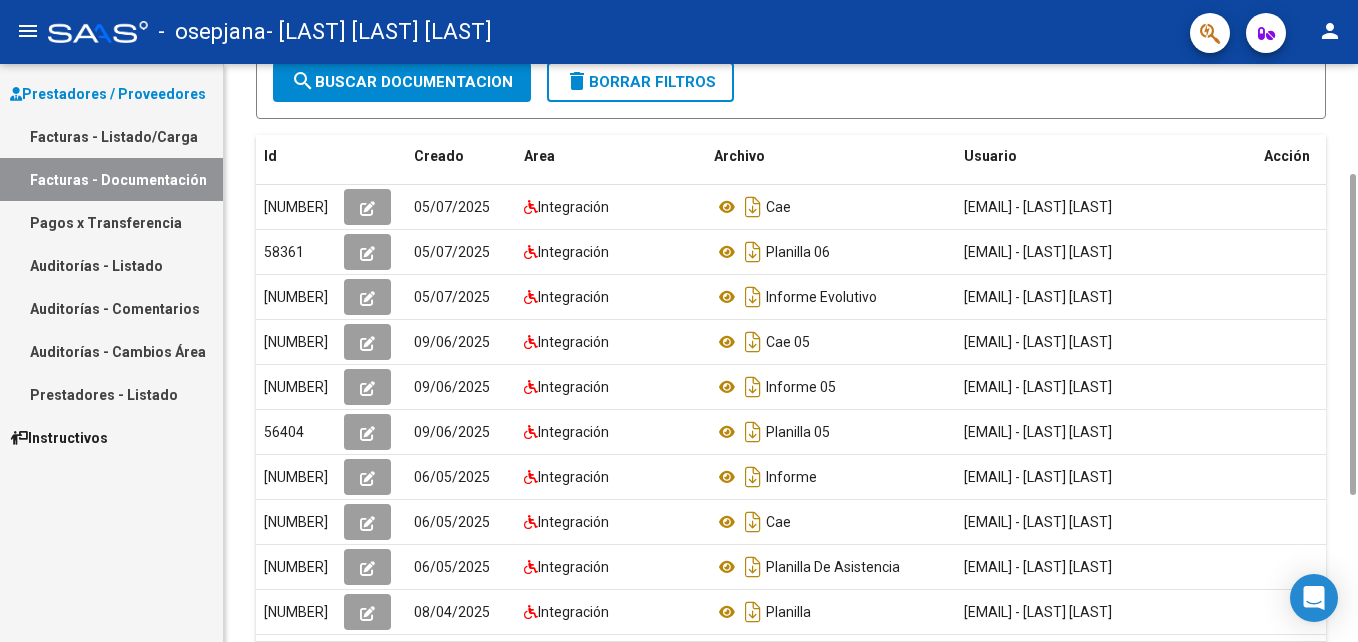scroll, scrollTop: 252, scrollLeft: 0, axis: vertical 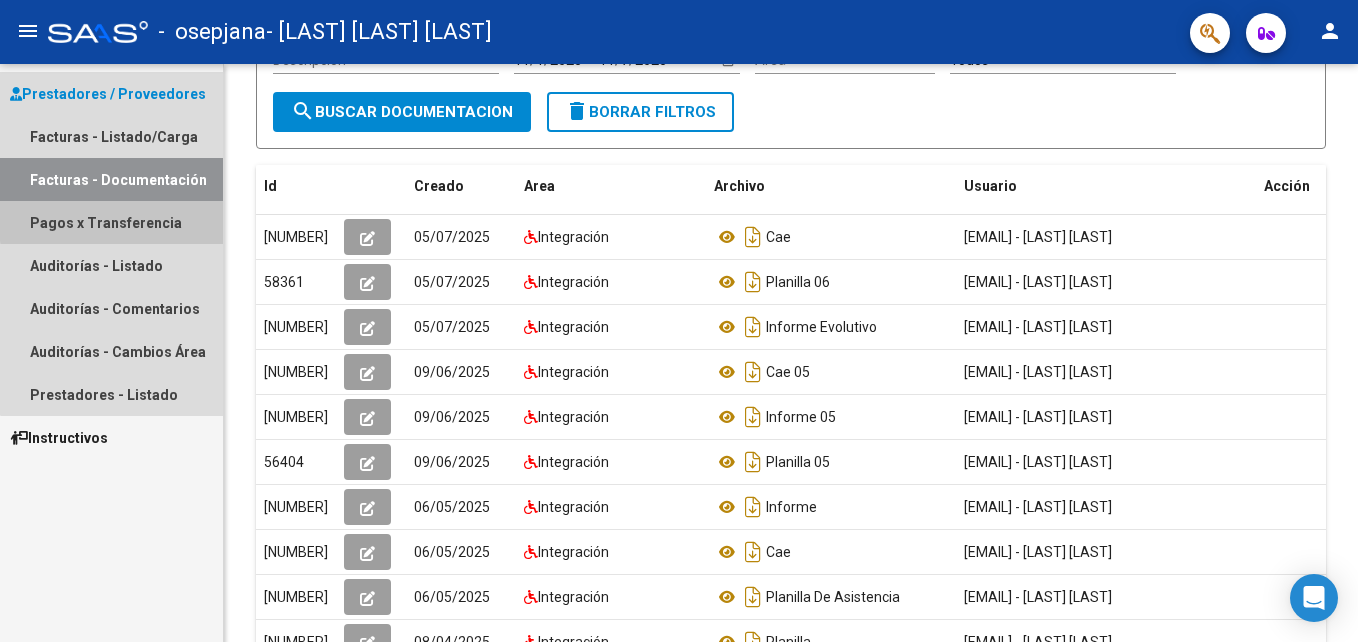 click on "Pagos x Transferencia" at bounding box center (111, 222) 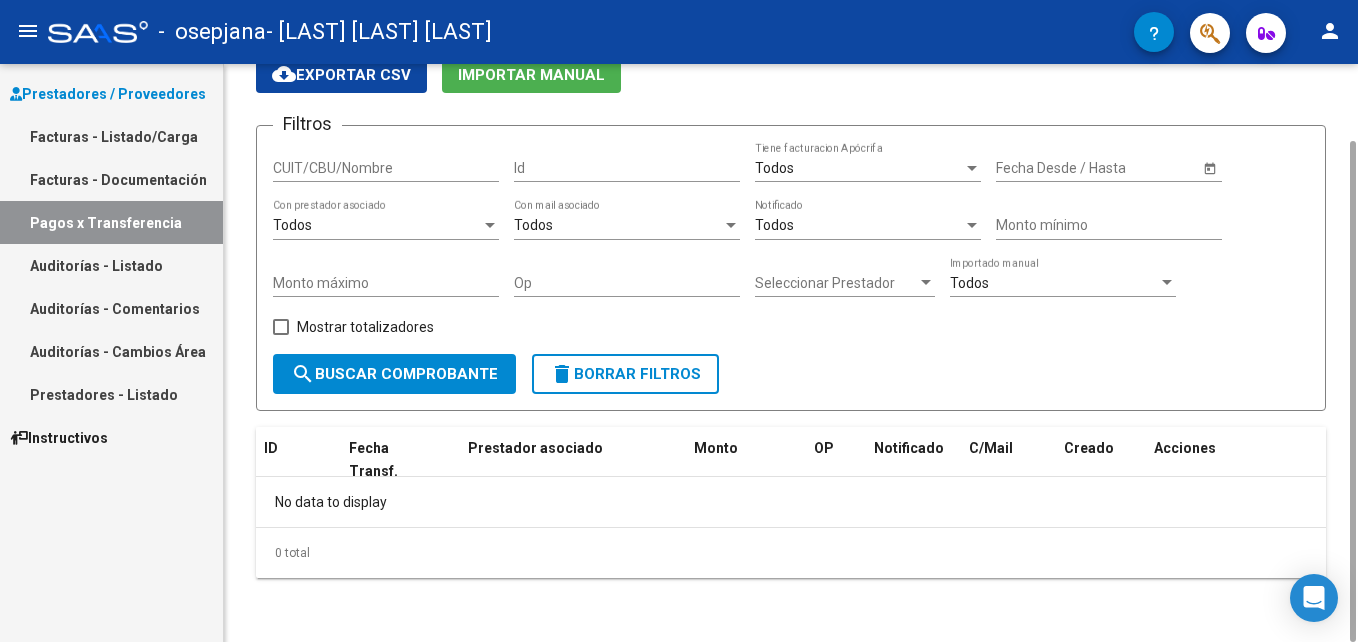 scroll, scrollTop: 58, scrollLeft: 0, axis: vertical 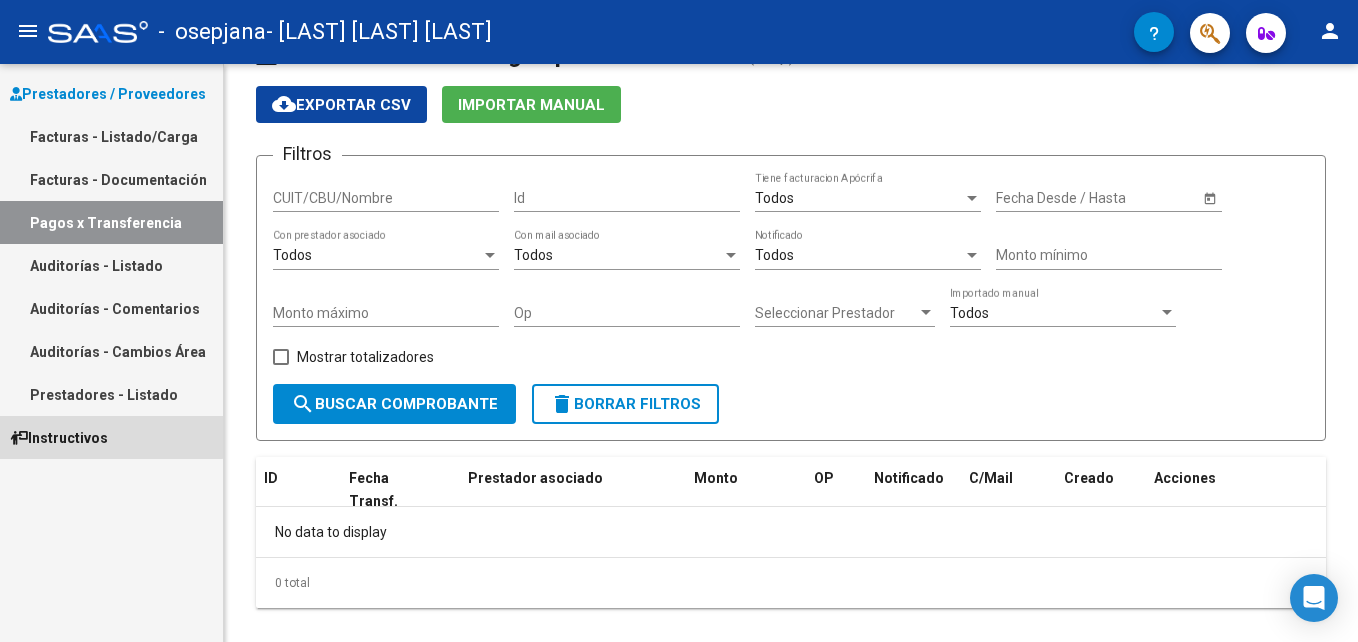 click on "Instructivos" at bounding box center (59, 438) 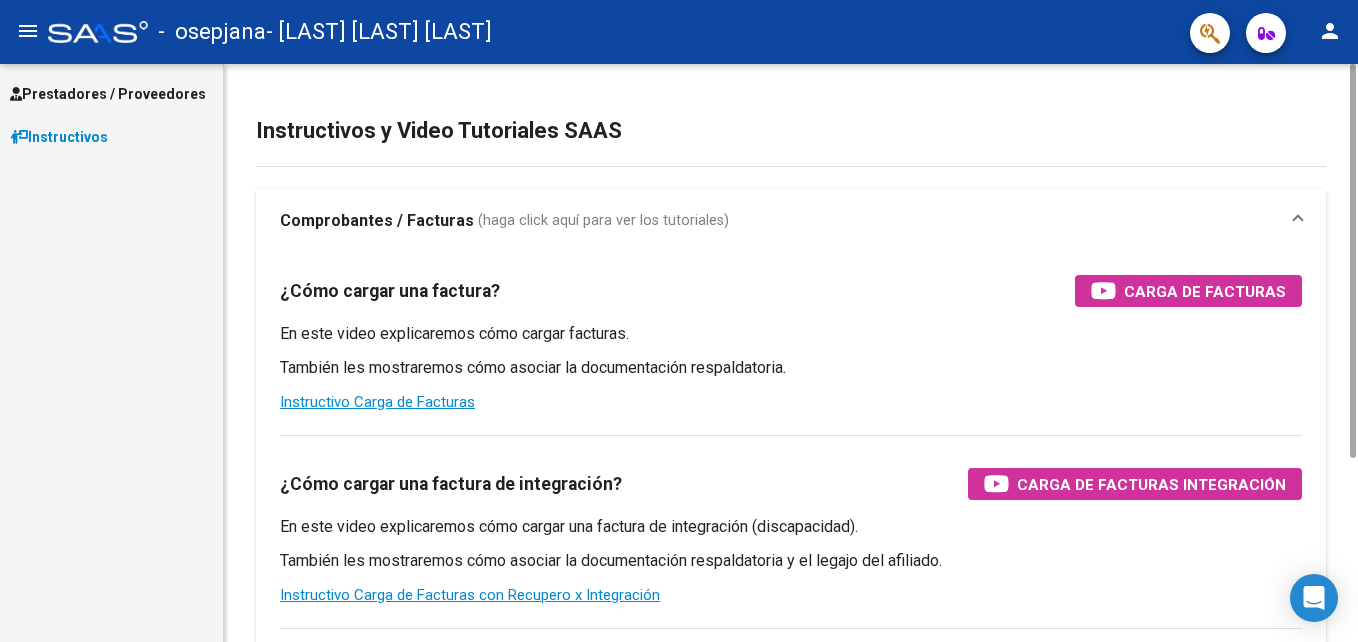 click on "En este video explicaremos cómo cargar facturas. También les mostraremos cómo asociar la documentación respaldatoria. Instructivo Carga de Facturas" at bounding box center [791, 368] 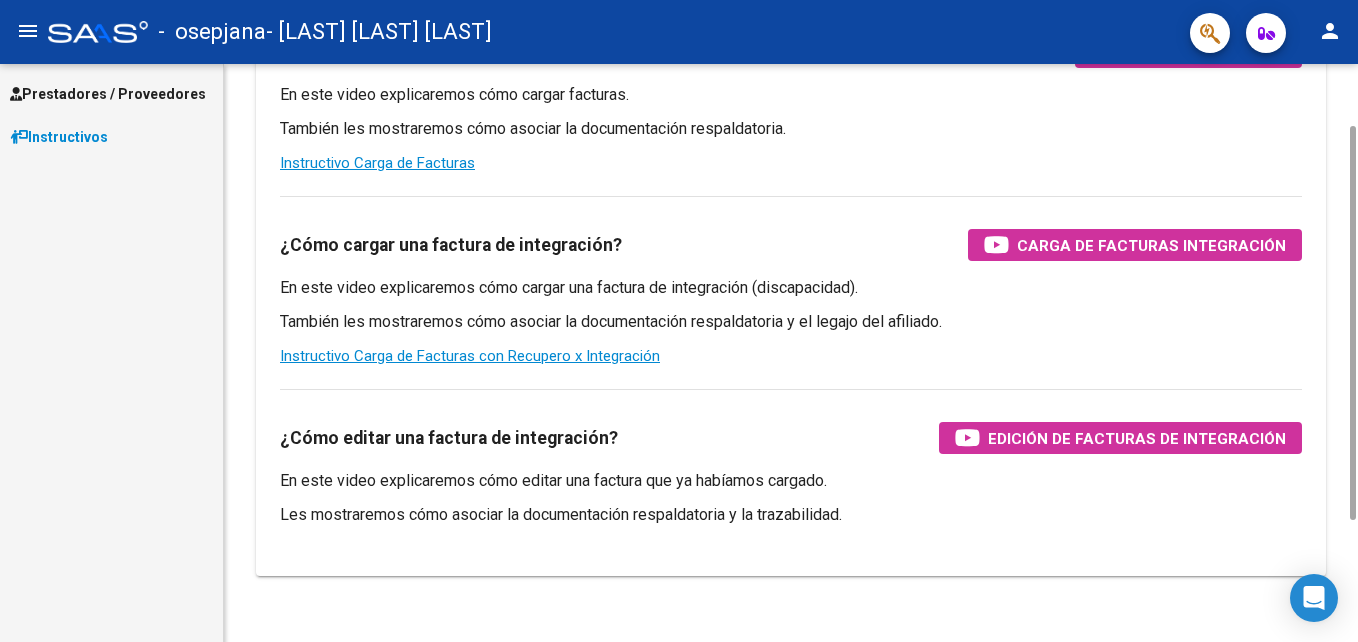scroll, scrollTop: 0, scrollLeft: 0, axis: both 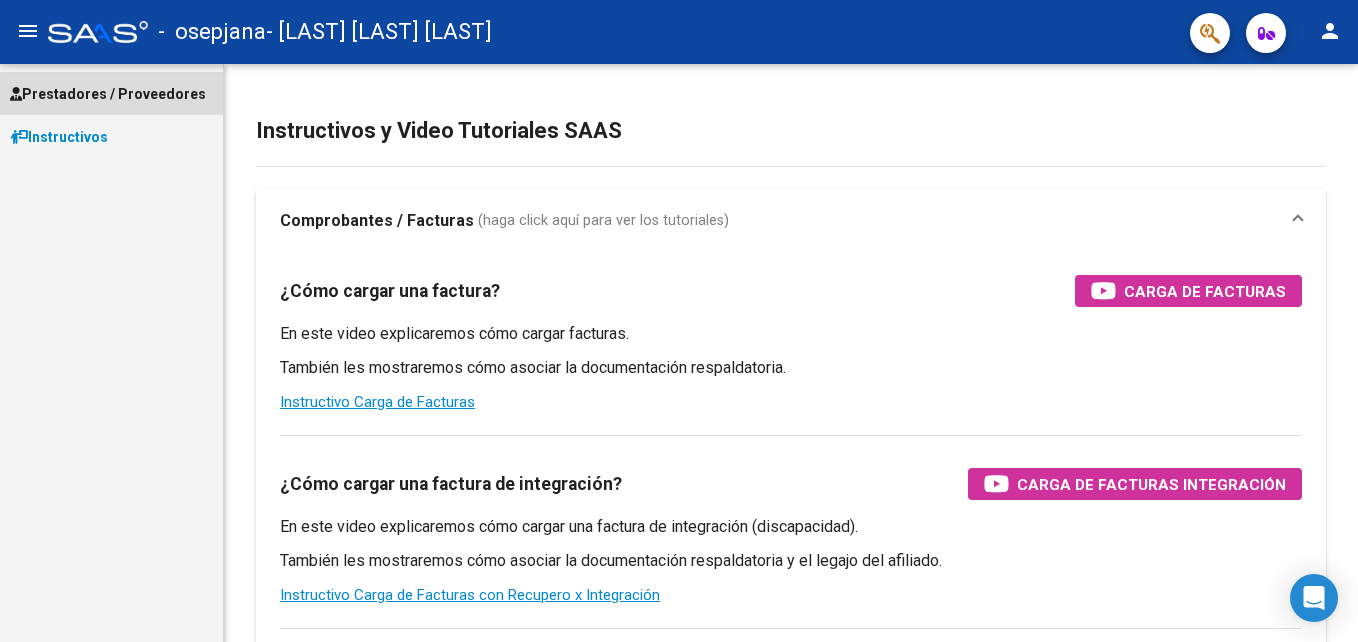click on "Prestadores / Proveedores" at bounding box center (108, 94) 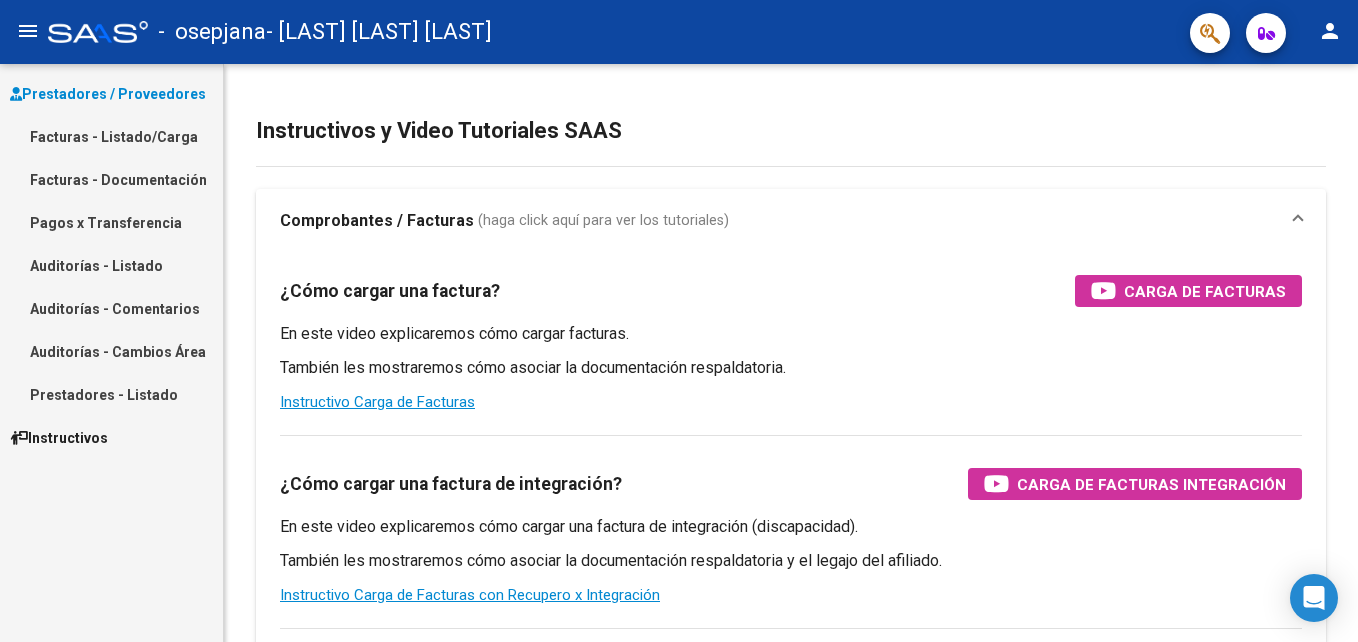 click on "Pagos x Transferencia" at bounding box center (111, 222) 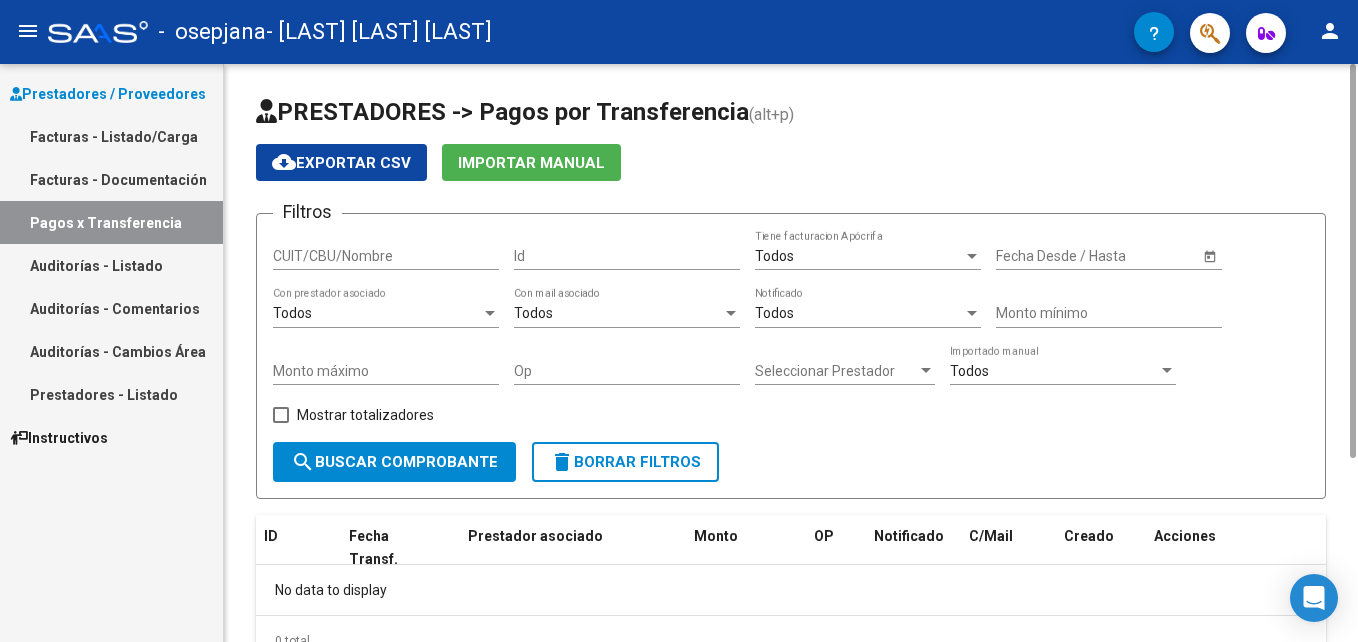 click on "Todos  Con prestador asociado" 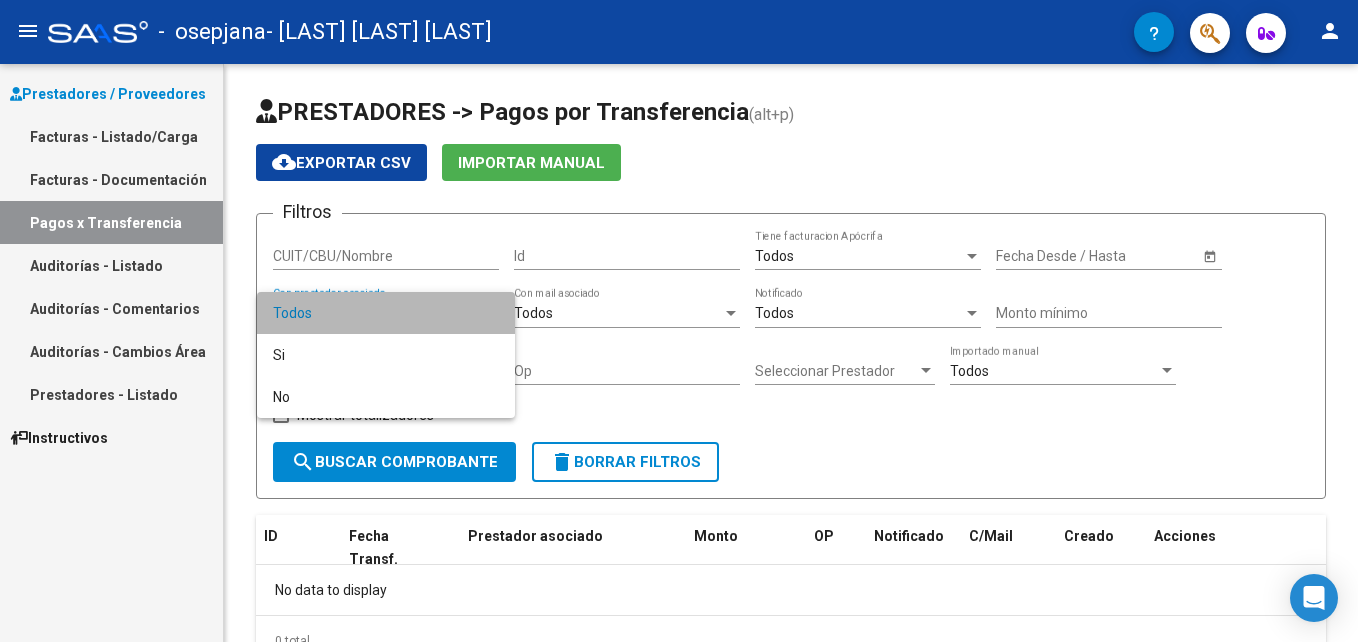 click on "Todos" at bounding box center [386, 313] 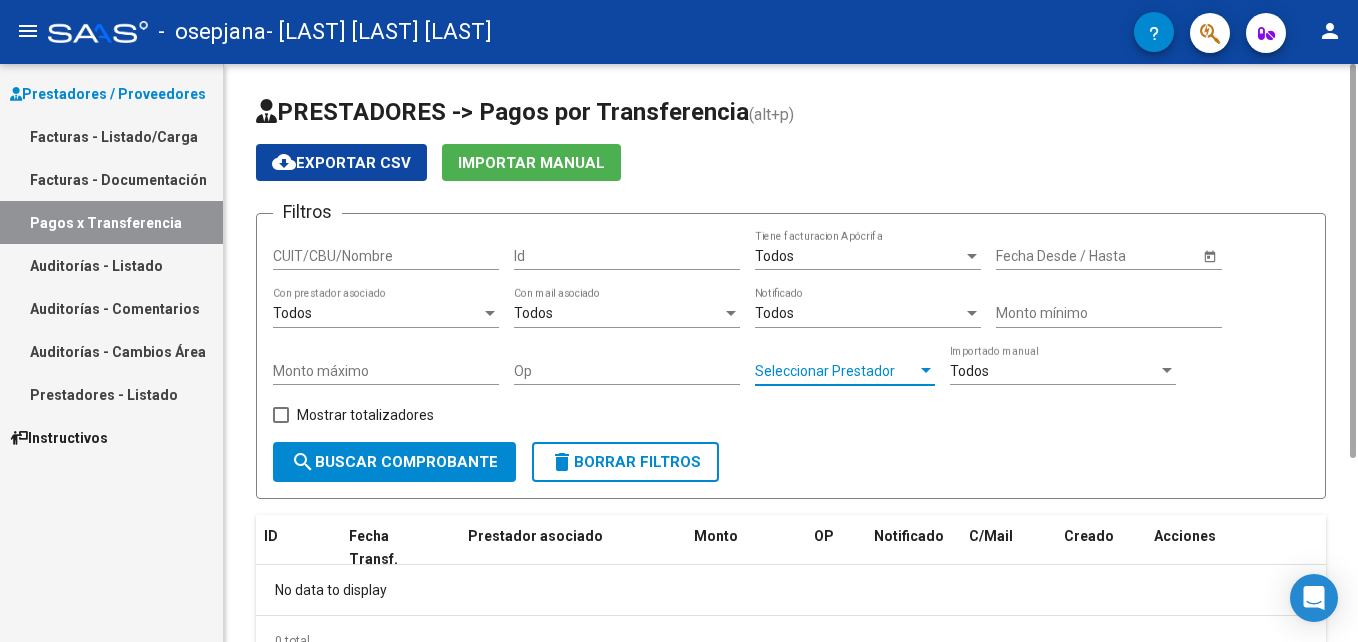 click on "Seleccionar Prestador" at bounding box center [836, 371] 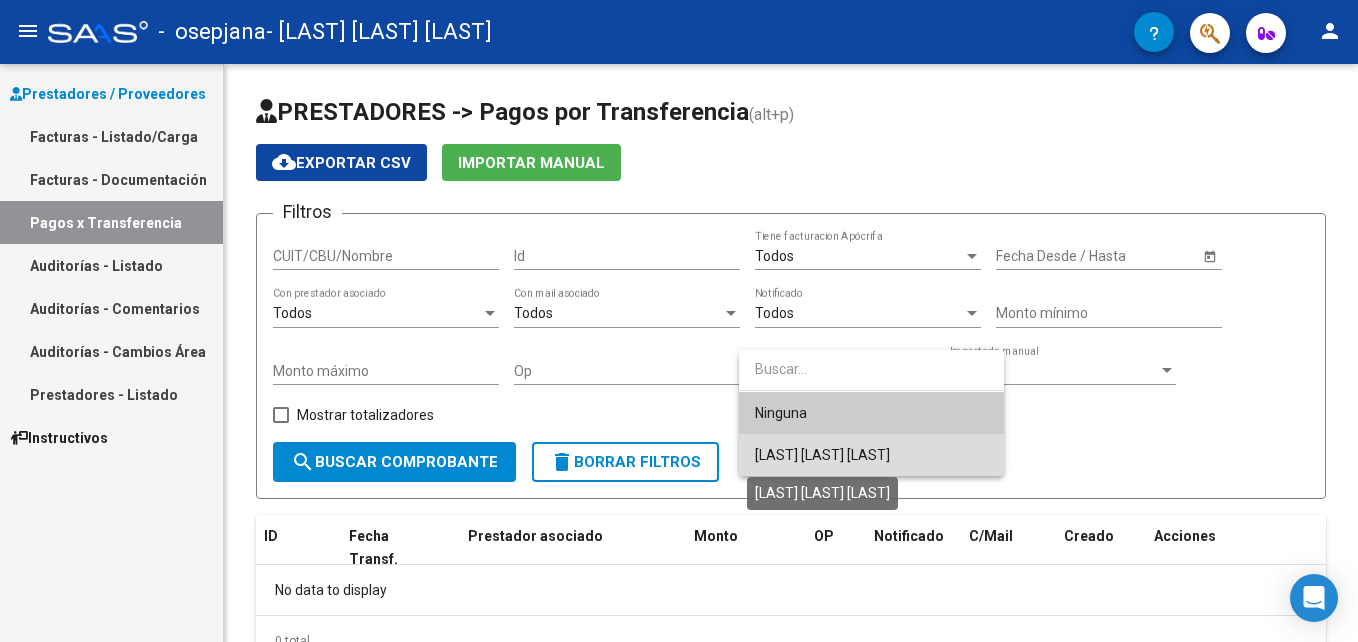click on "[LAST] [LAST] [LAST]" at bounding box center (822, 455) 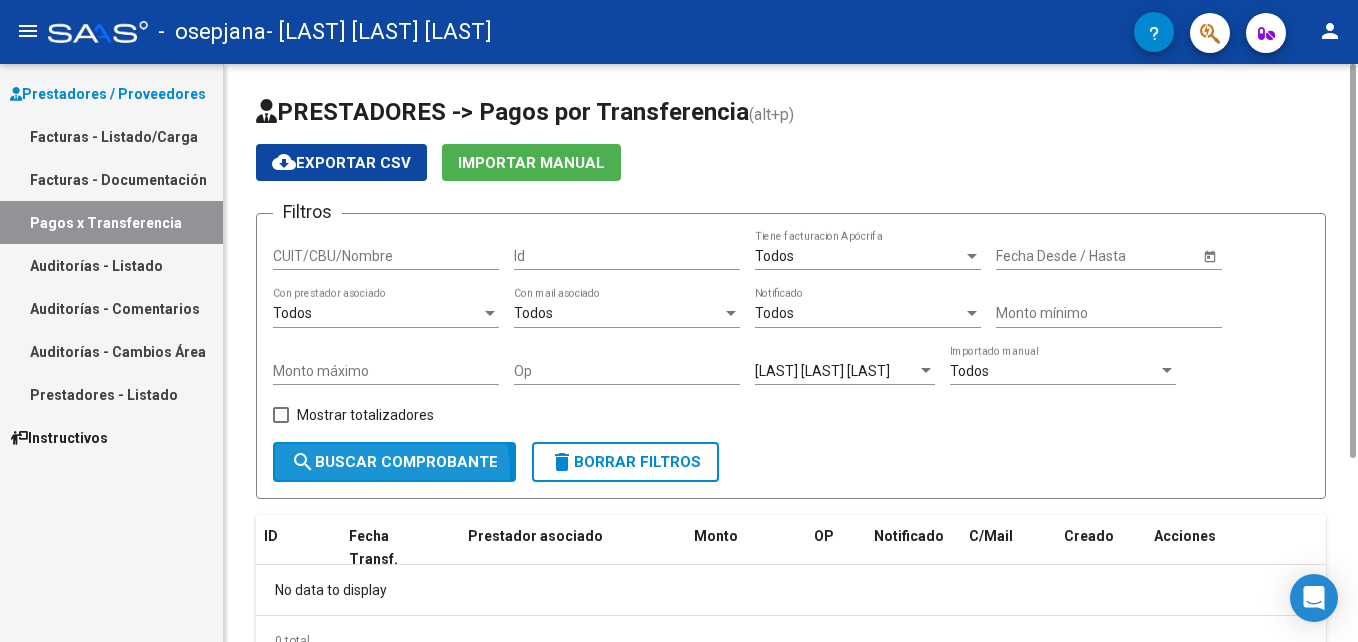 click on "search  Buscar Comprobante" 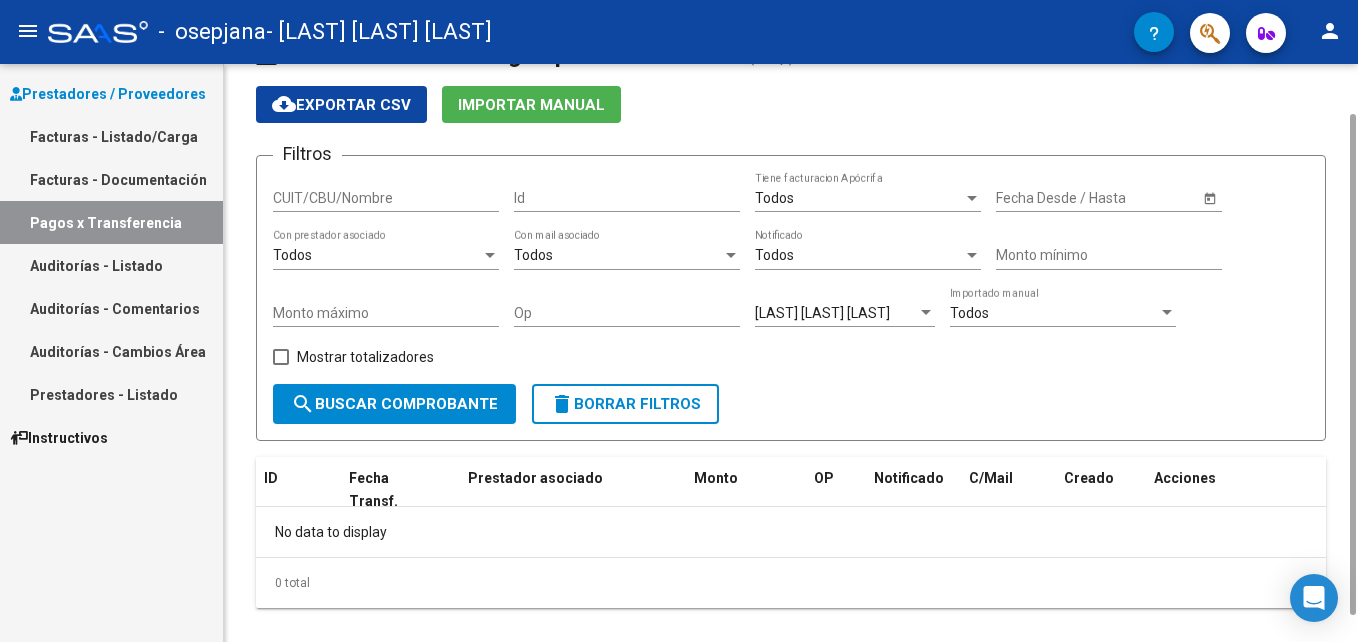 scroll, scrollTop: 0, scrollLeft: 0, axis: both 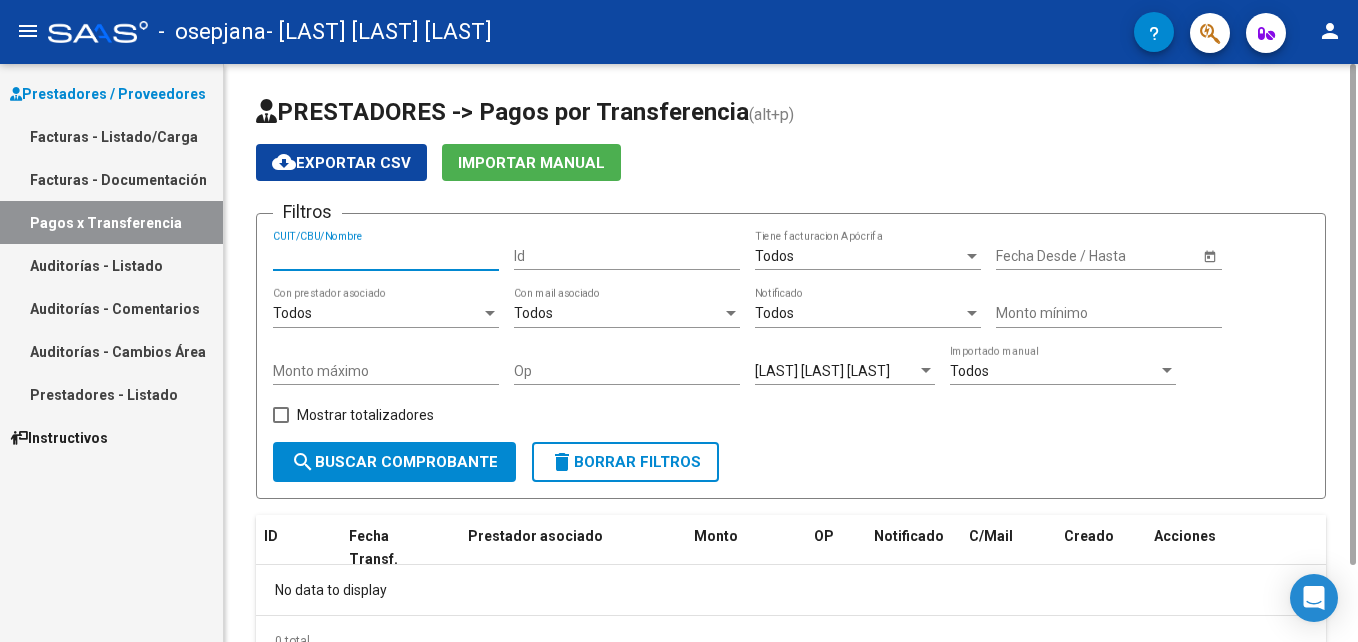 click on "CUIT/CBU/Nombre" at bounding box center [386, 256] 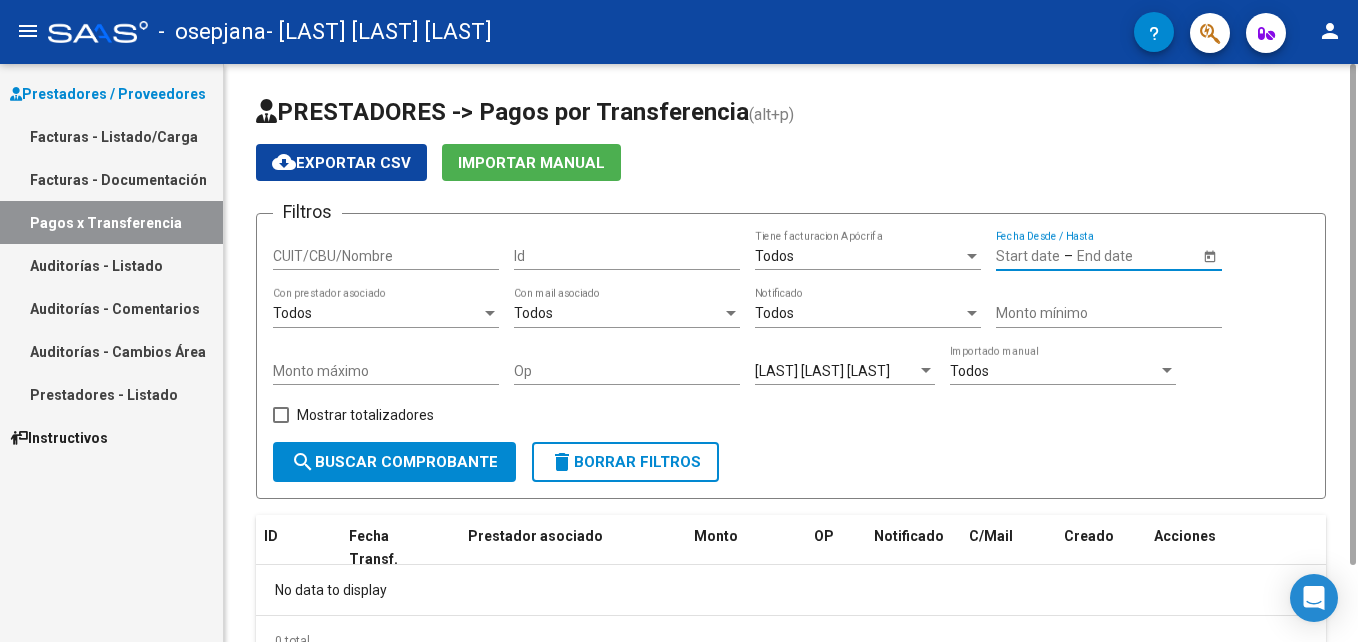 click on "Fecha Desde / Hasta" at bounding box center (1028, 256) 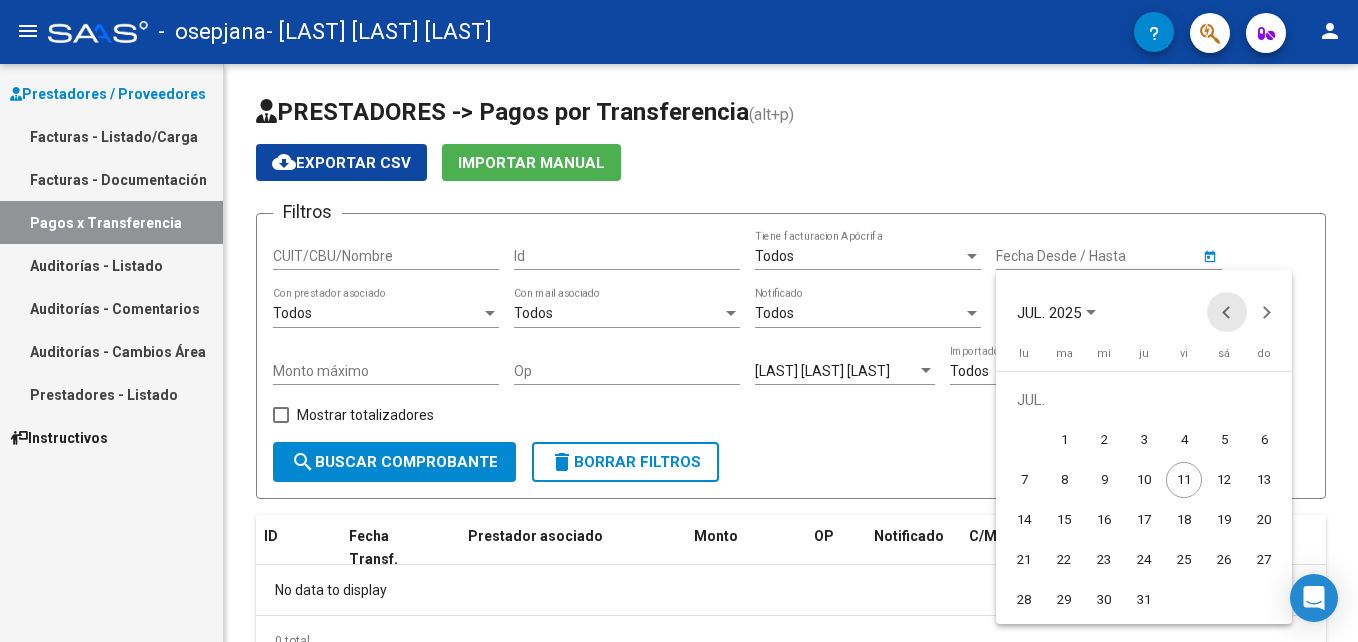 click at bounding box center (1227, 312) 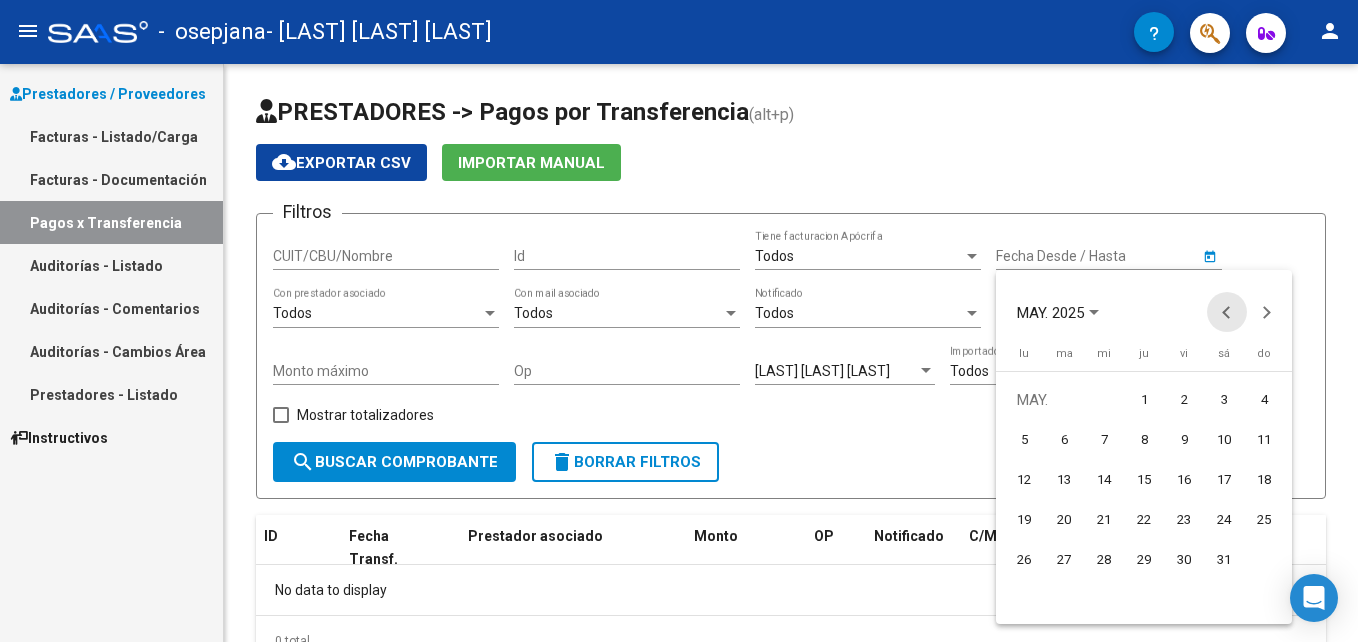 click at bounding box center [1227, 312] 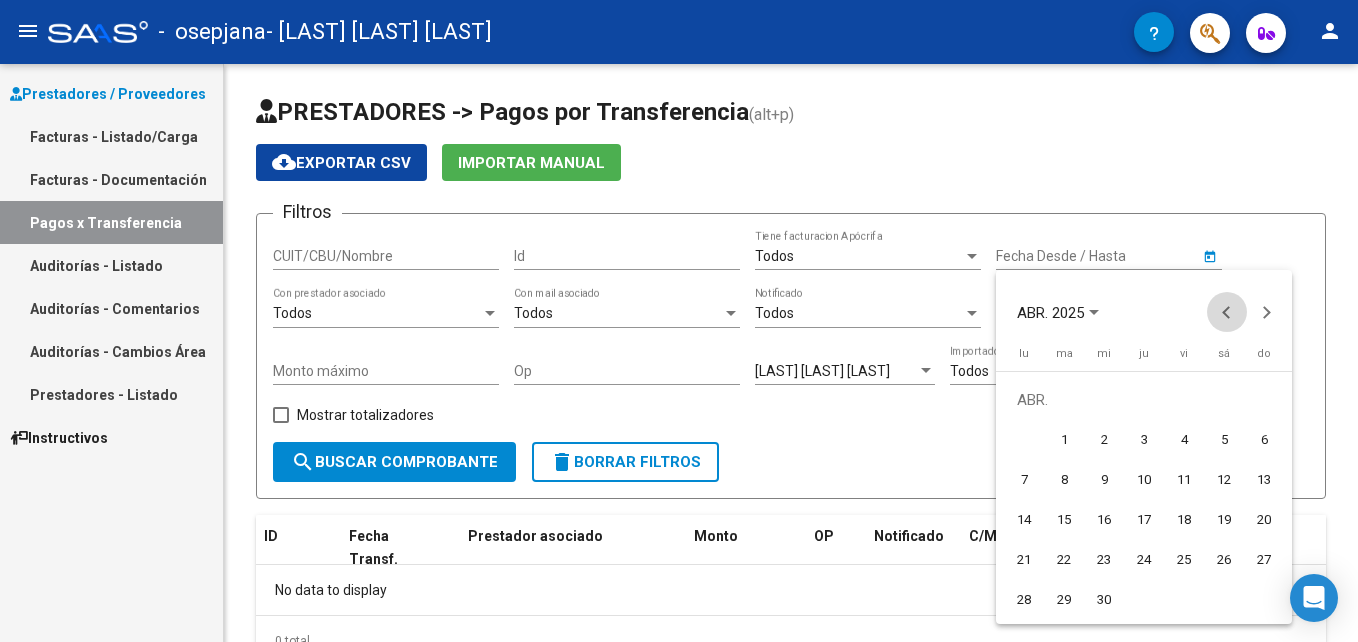 click at bounding box center [1227, 312] 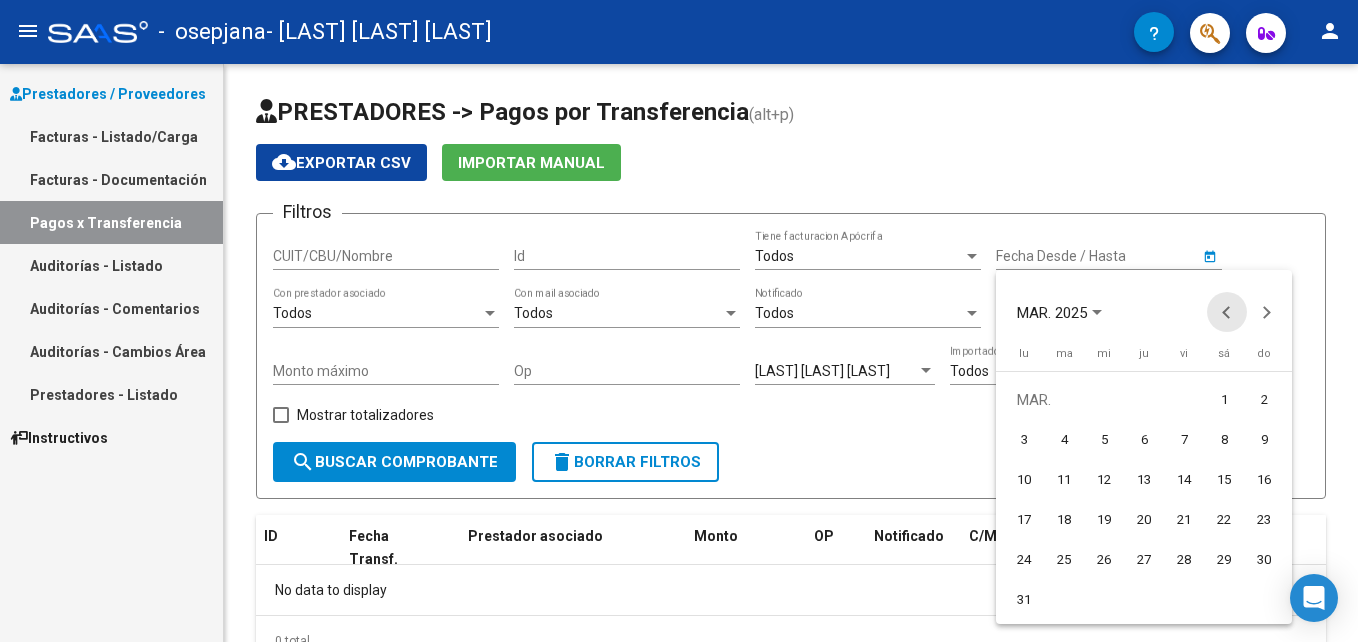 click at bounding box center (1227, 312) 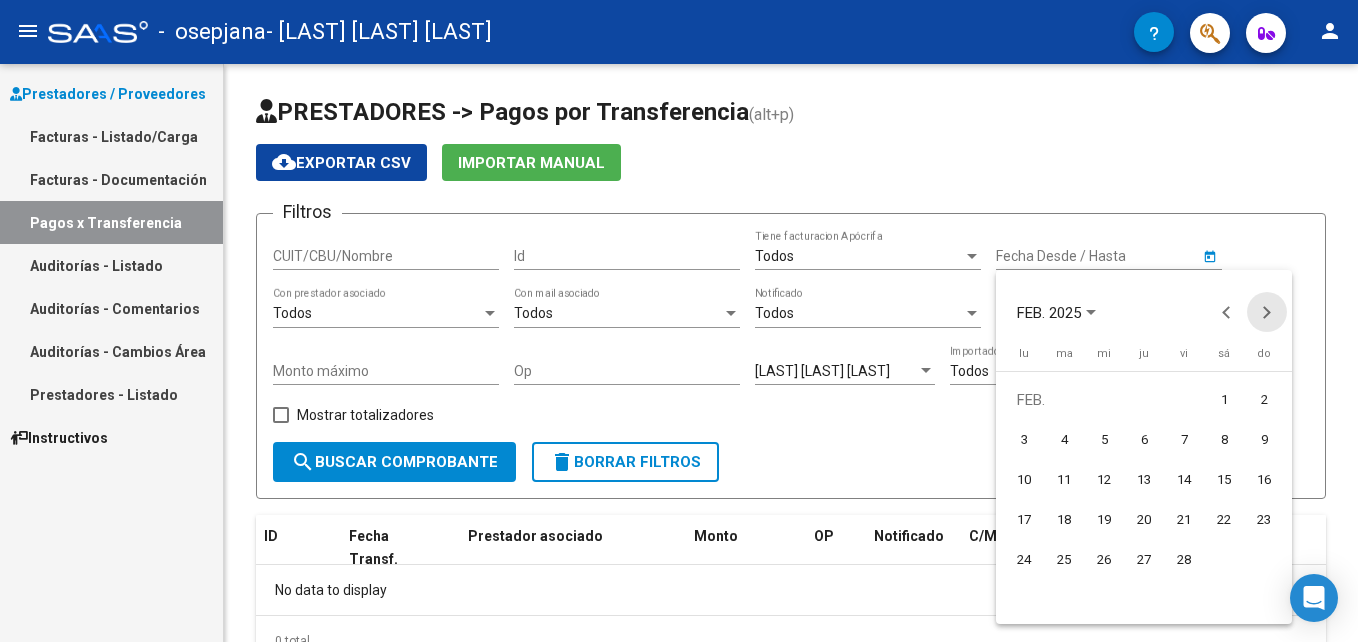 click at bounding box center [1267, 312] 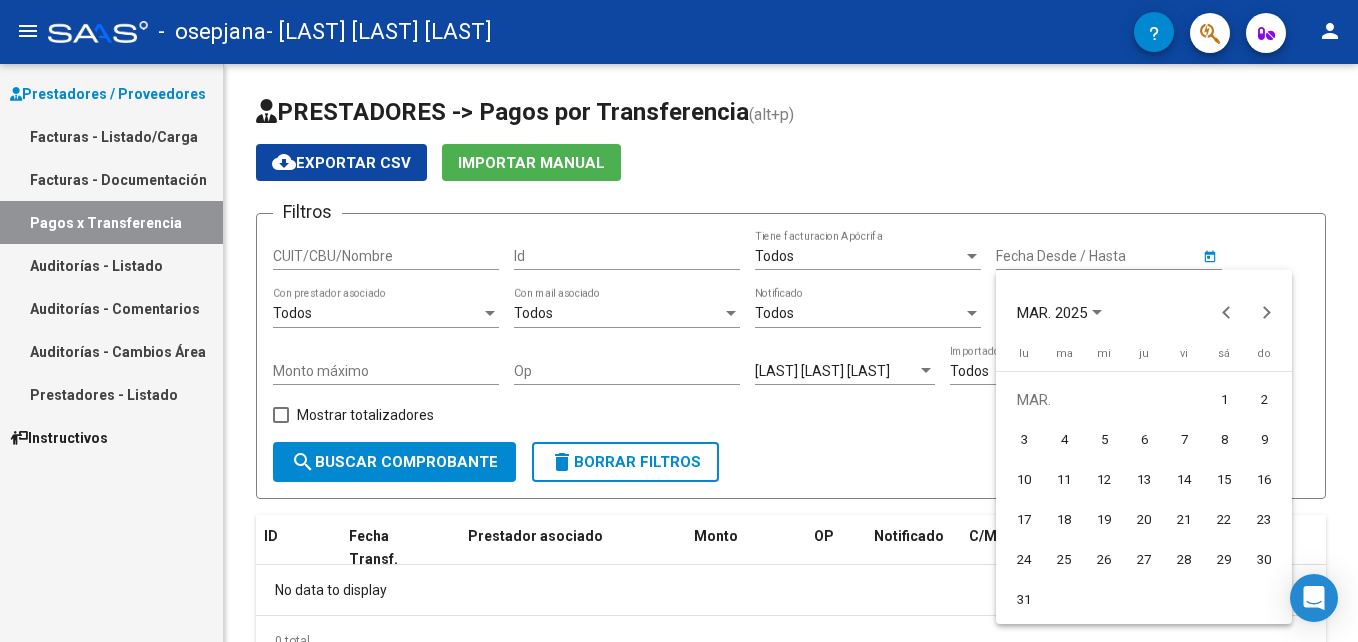 click on "5" at bounding box center [1104, 440] 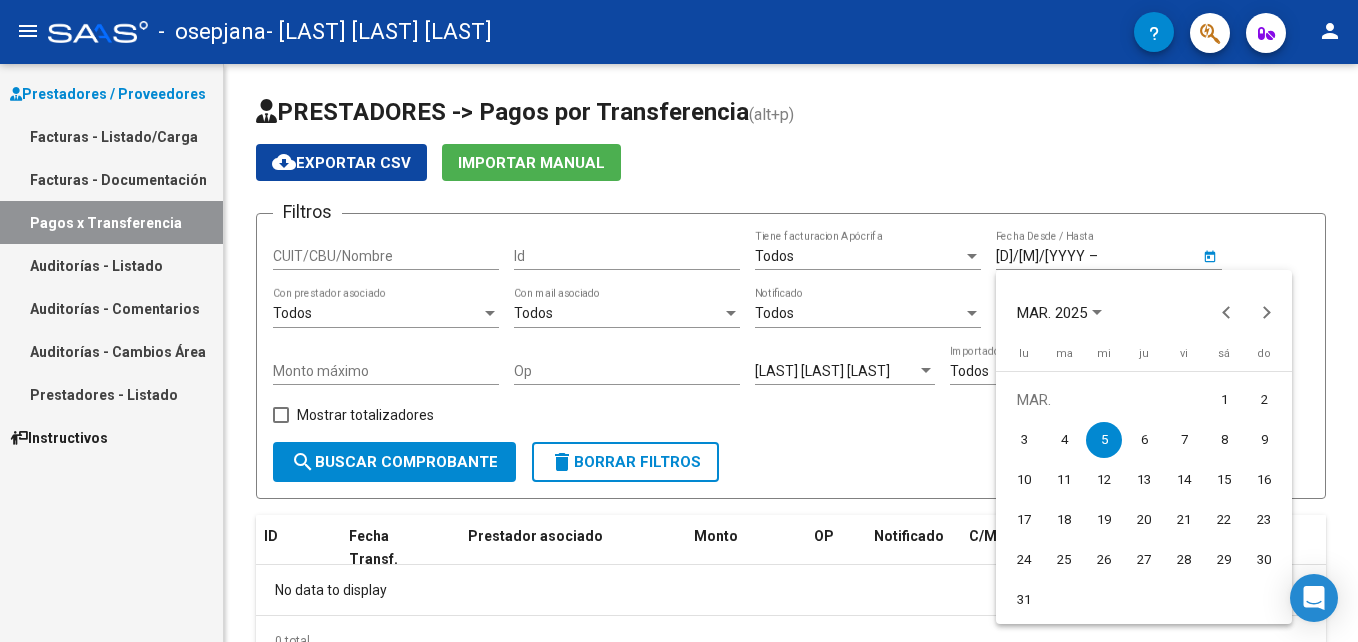 click at bounding box center (679, 321) 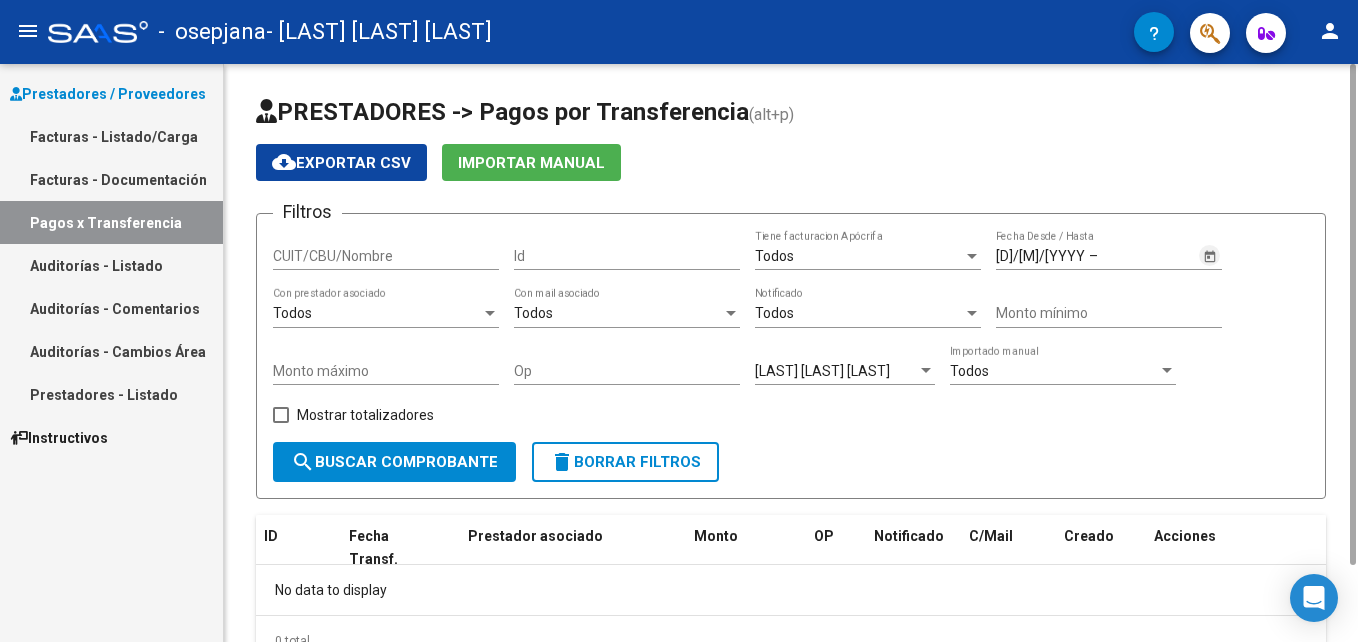click 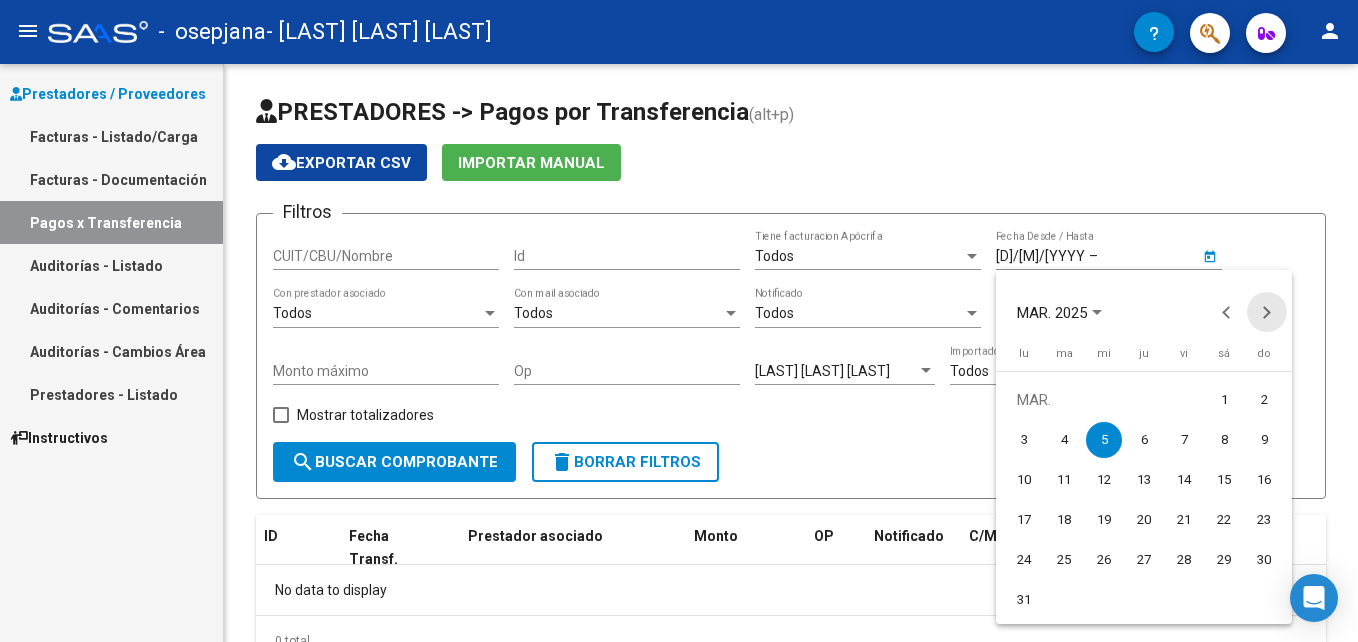 click at bounding box center (1267, 312) 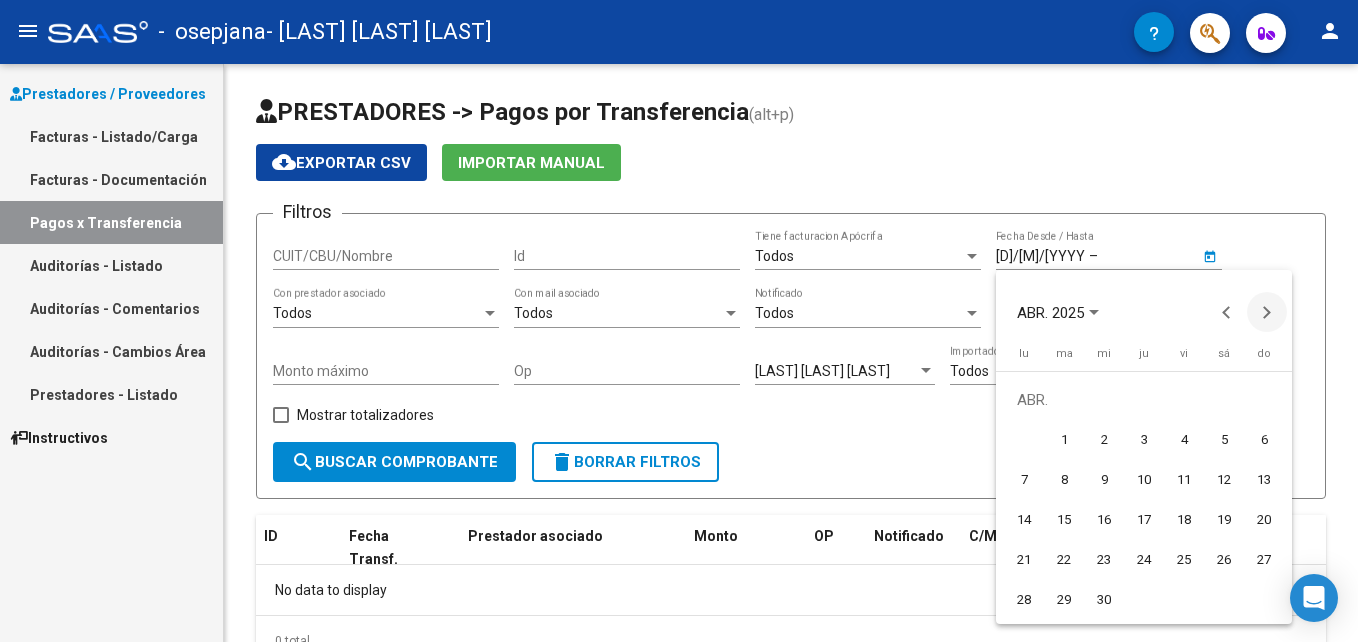 click at bounding box center (1267, 312) 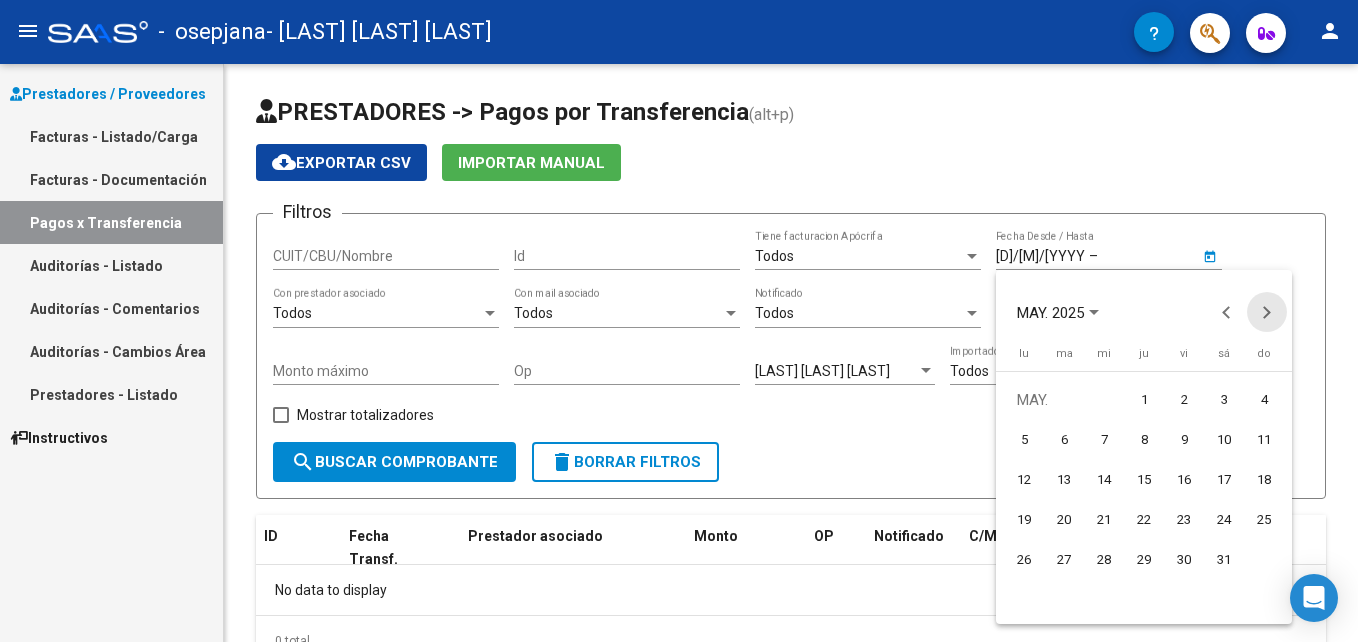 click at bounding box center [1267, 312] 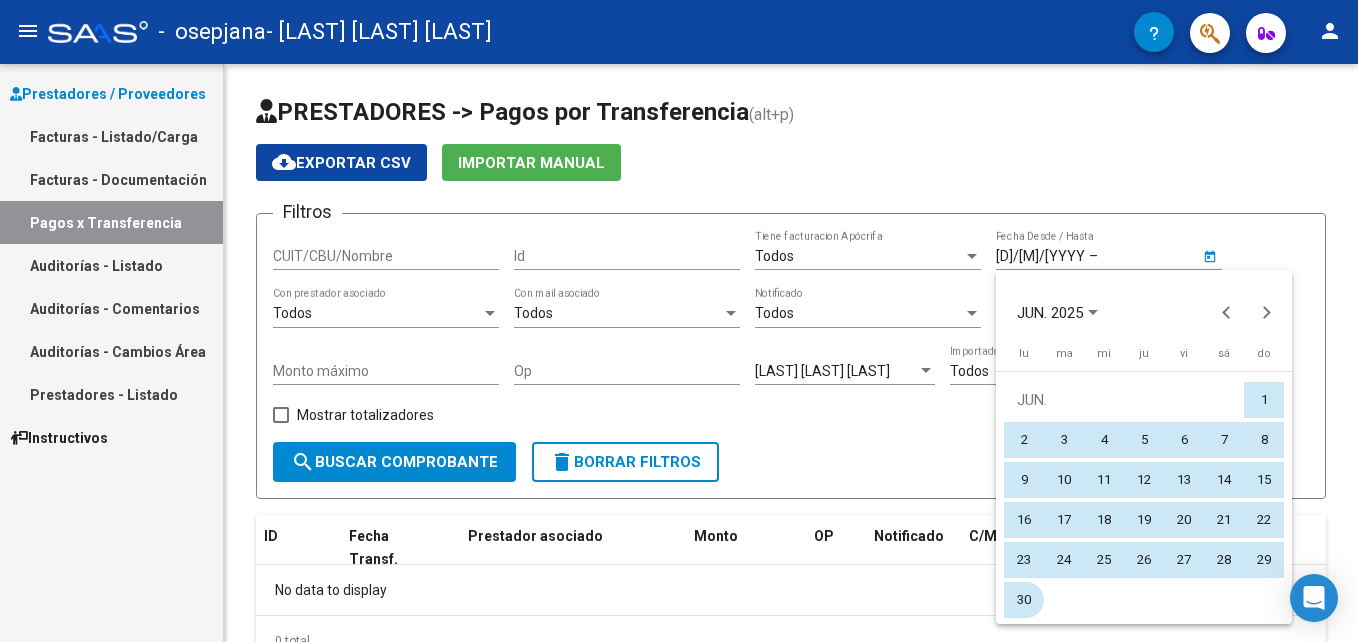 click on "30" at bounding box center (1024, 600) 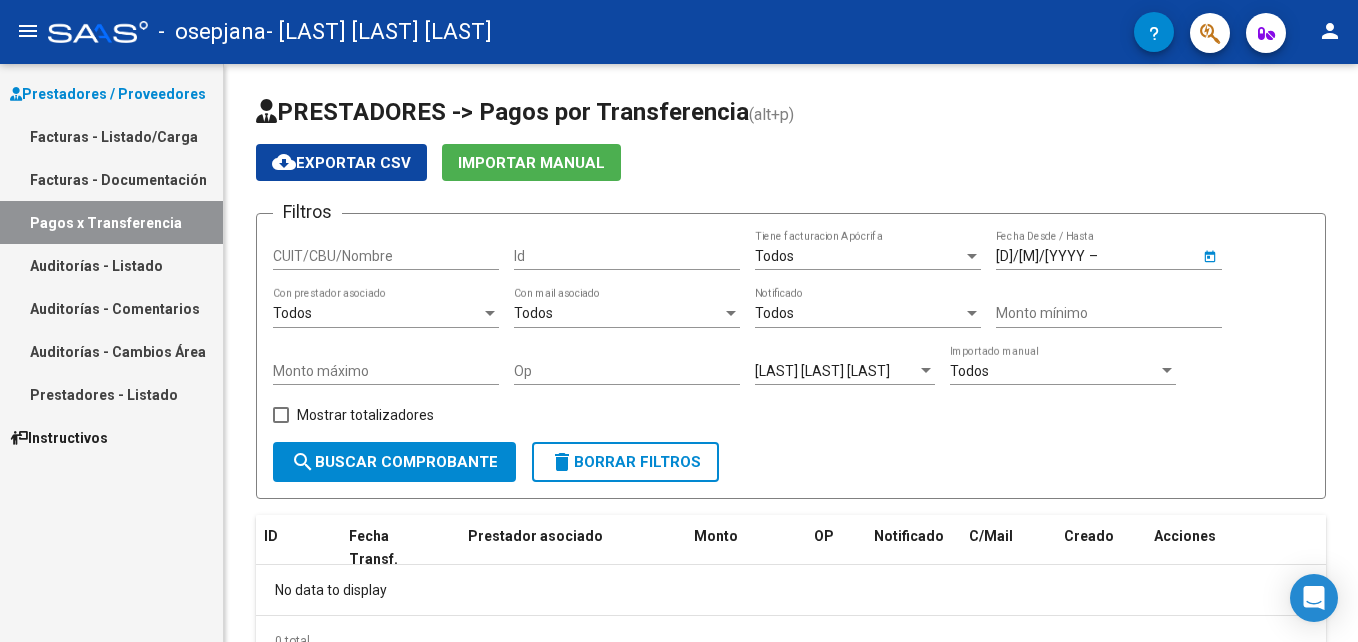 type on "30/6/2025" 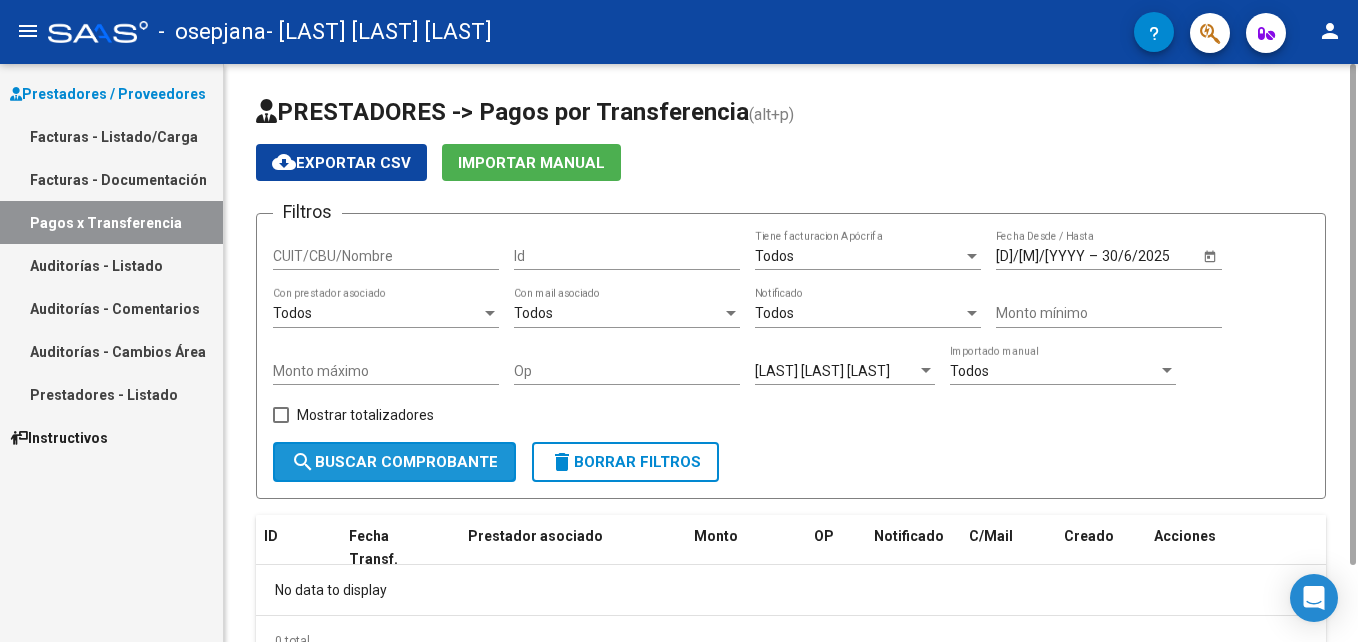 click on "search  Buscar Comprobante" 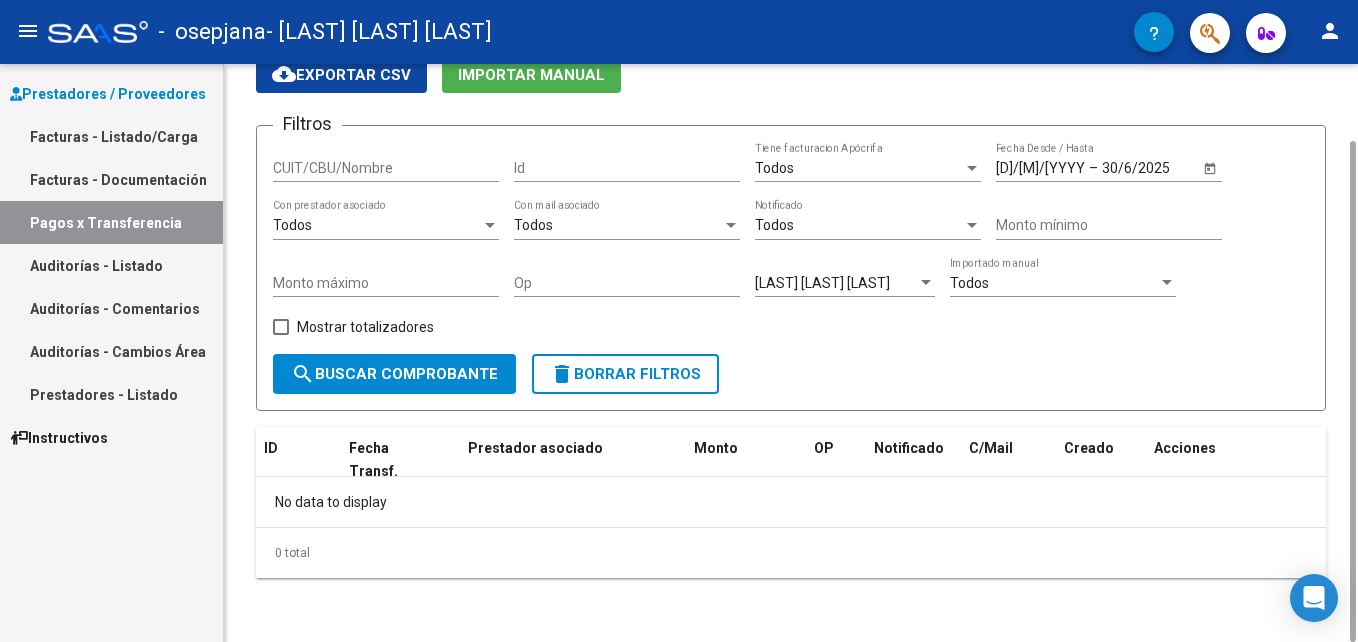 scroll, scrollTop: 58, scrollLeft: 0, axis: vertical 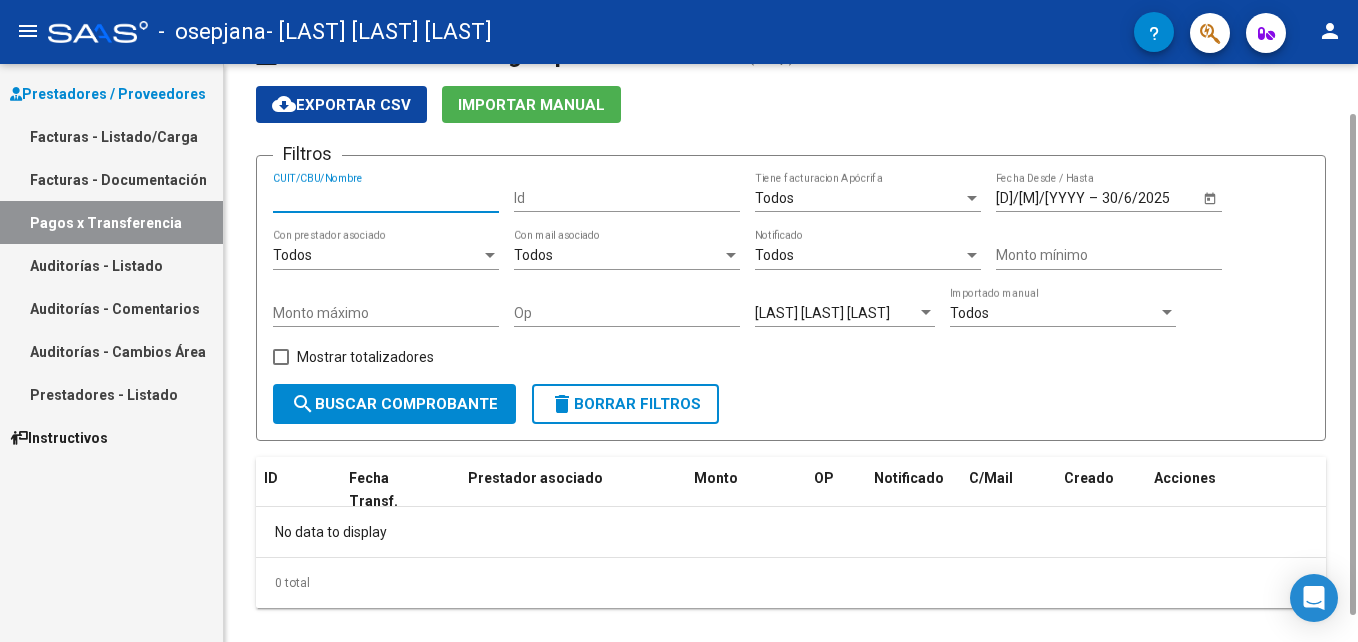 click on "CUIT/CBU/Nombre" at bounding box center [386, 198] 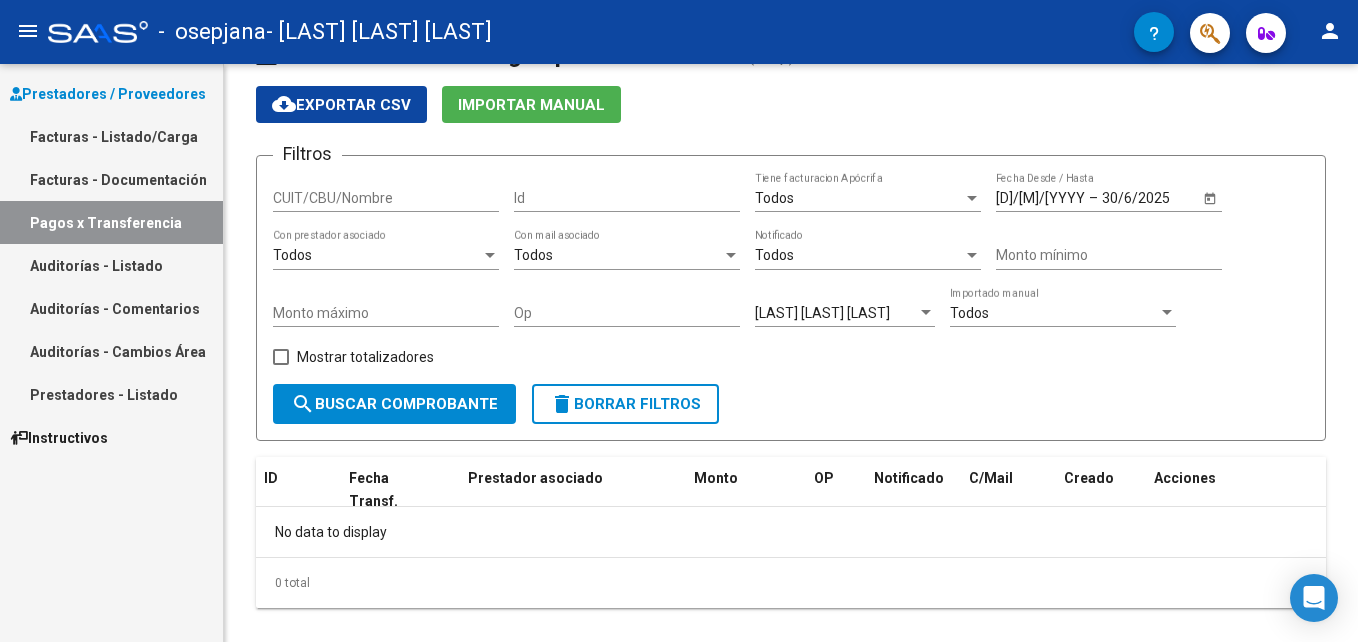 click on "Prestadores / Proveedores Facturas - Listado/Carga Facturas - Documentación Pagos x Transferencia Auditorías - Listado Auditorías - Comentarios Auditorías - Cambios Área Prestadores - Listado    Instructivos" at bounding box center (111, 353) 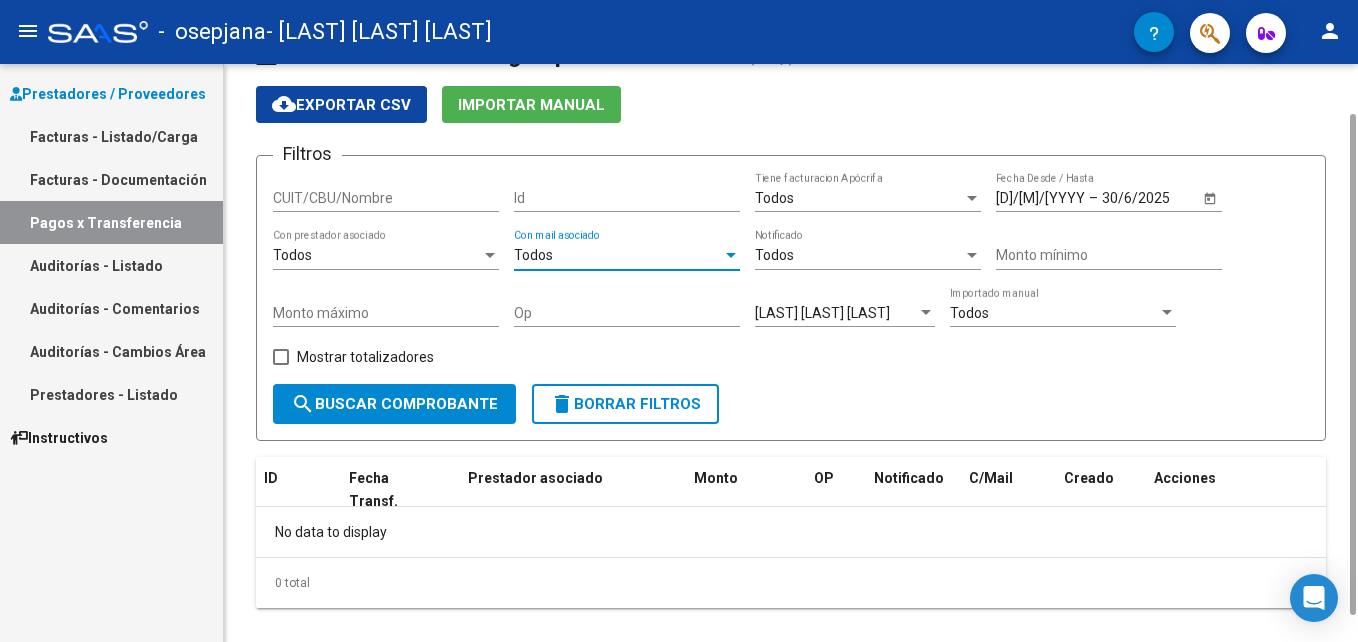 click on "Todos" at bounding box center [618, 255] 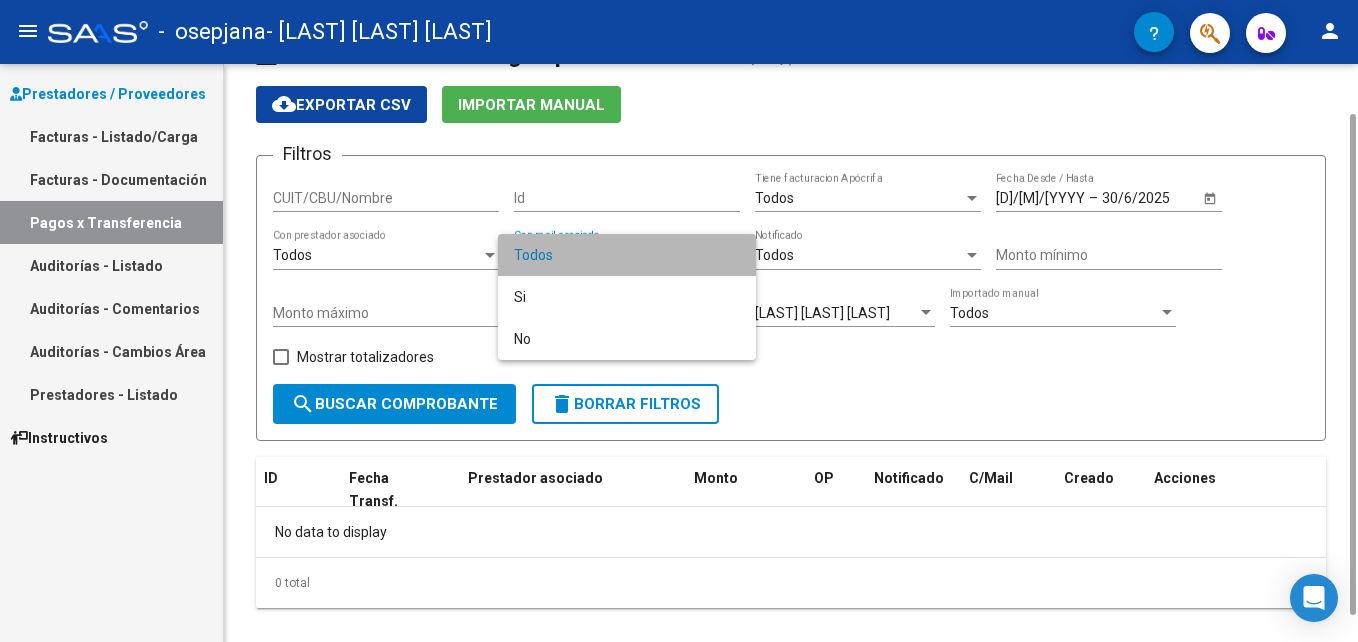 click on "Todos" at bounding box center (627, 255) 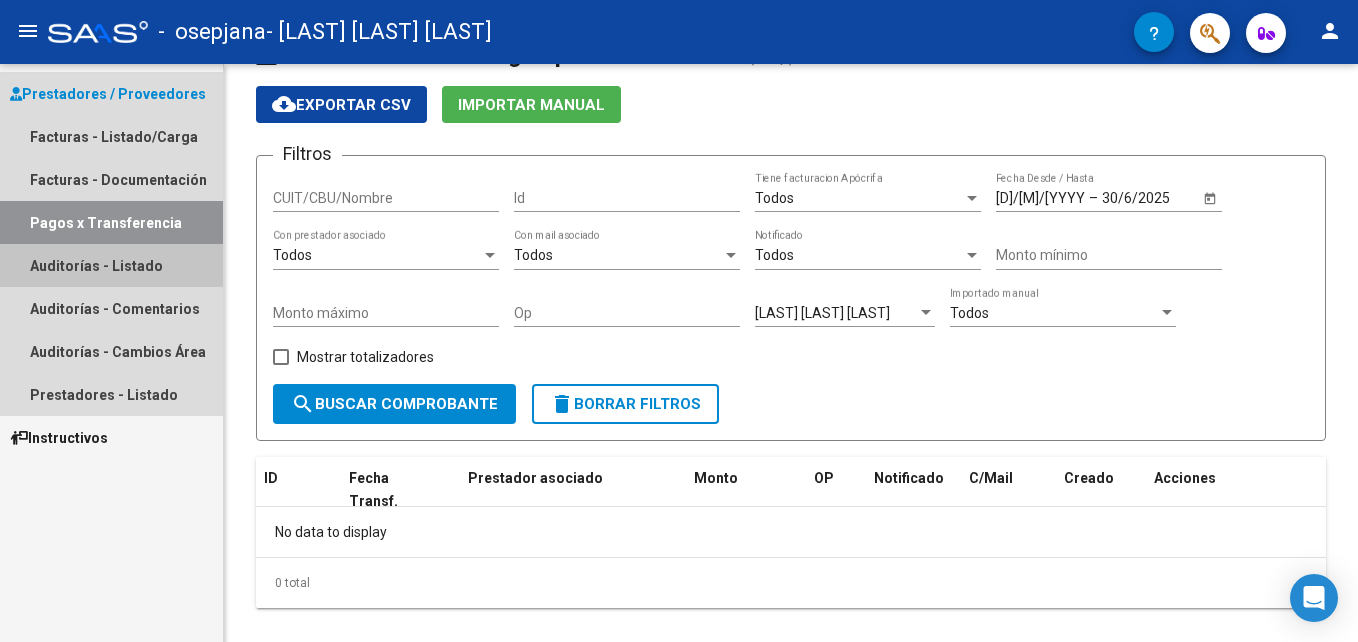 click on "Auditorías - Listado" at bounding box center (111, 265) 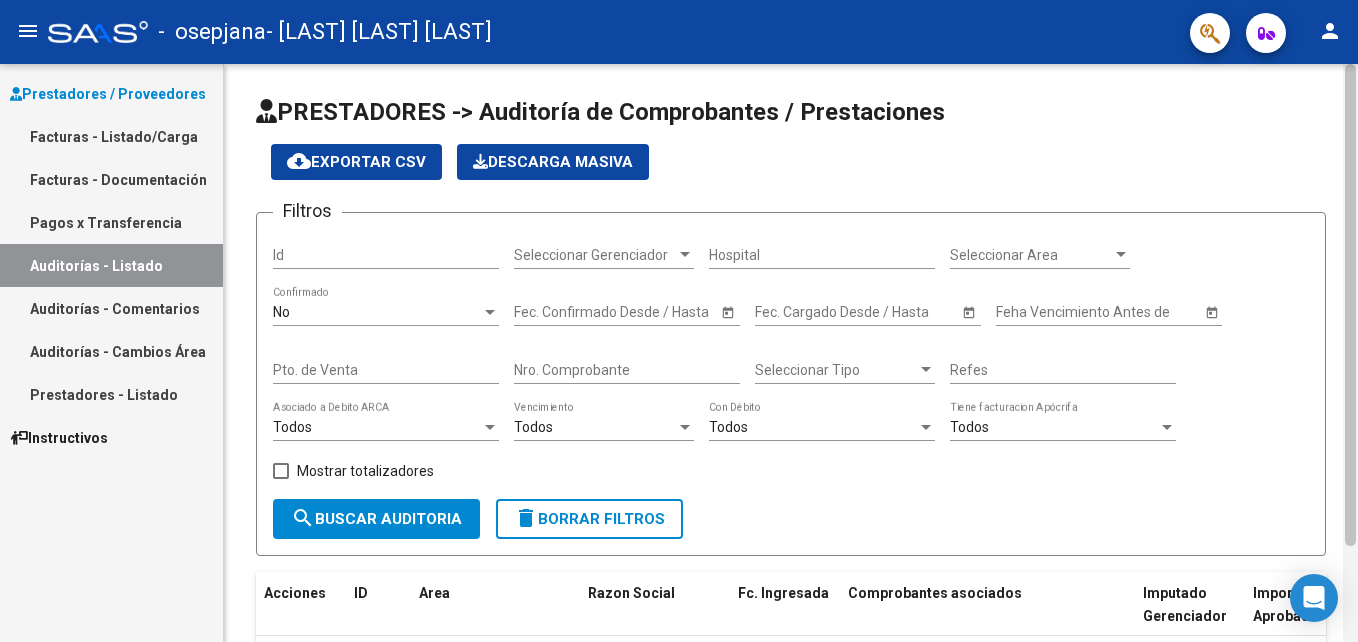 scroll, scrollTop: 159, scrollLeft: 0, axis: vertical 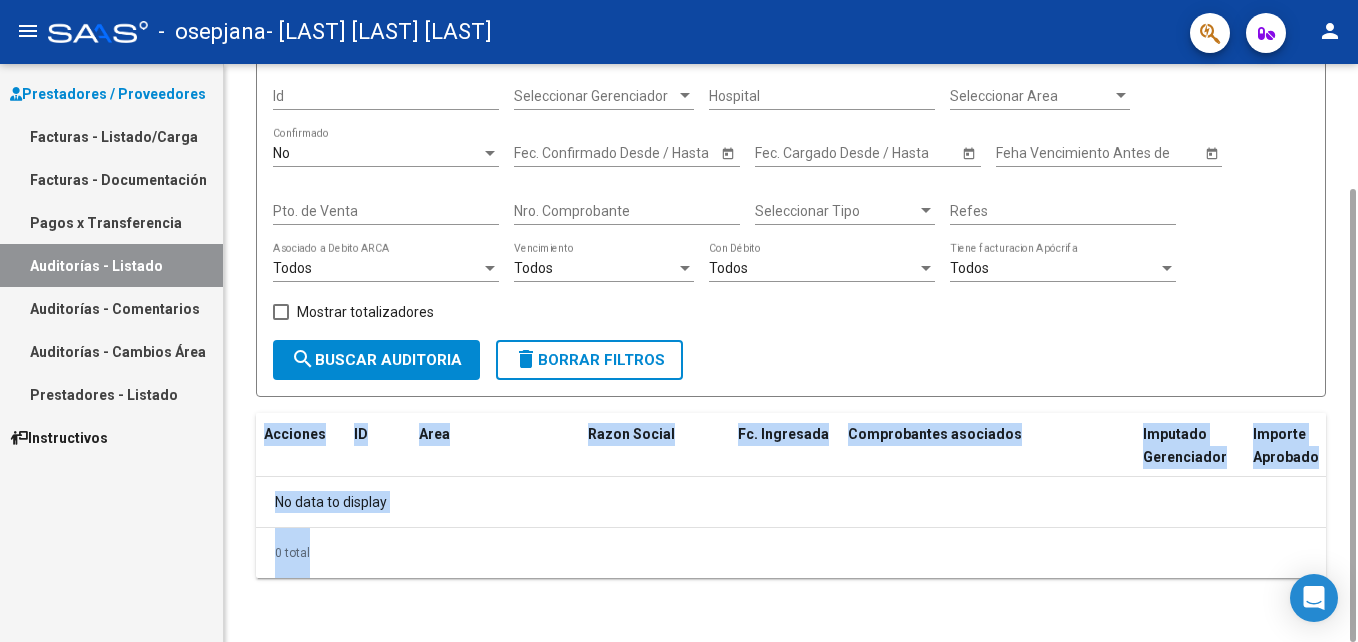 drag, startPoint x: 1344, startPoint y: 299, endPoint x: 1361, endPoint y: 355, distance: 58.5235 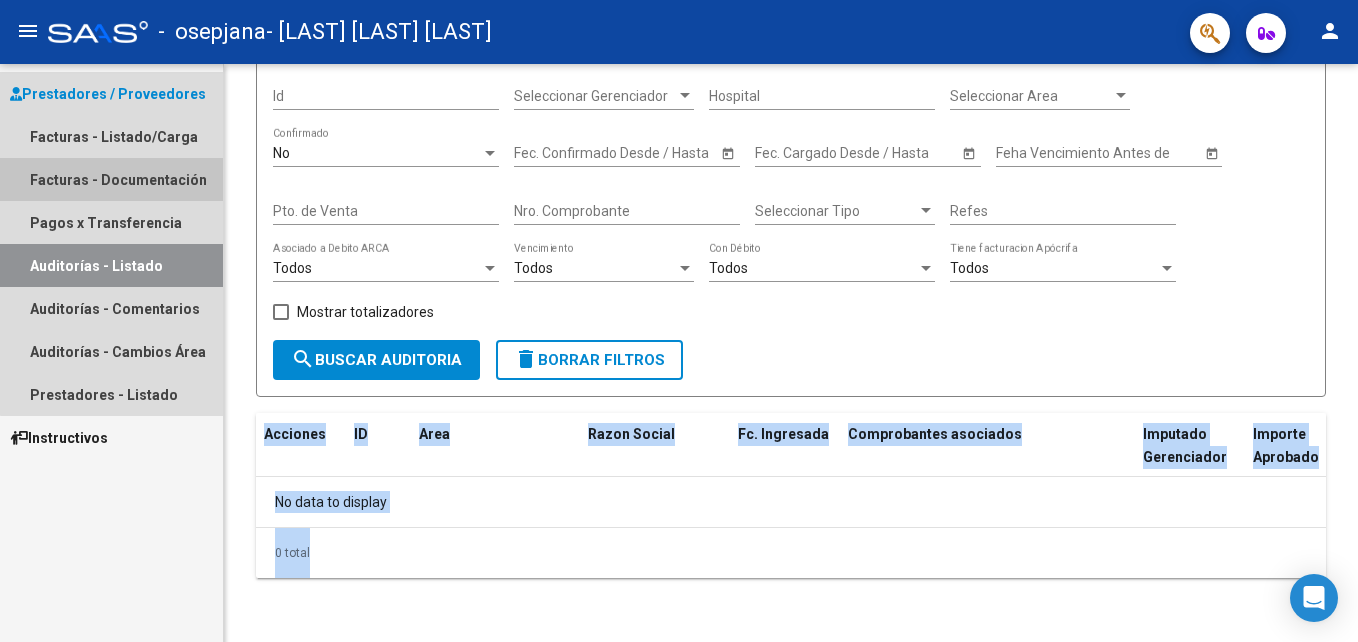 click on "Facturas - Documentación" at bounding box center (111, 179) 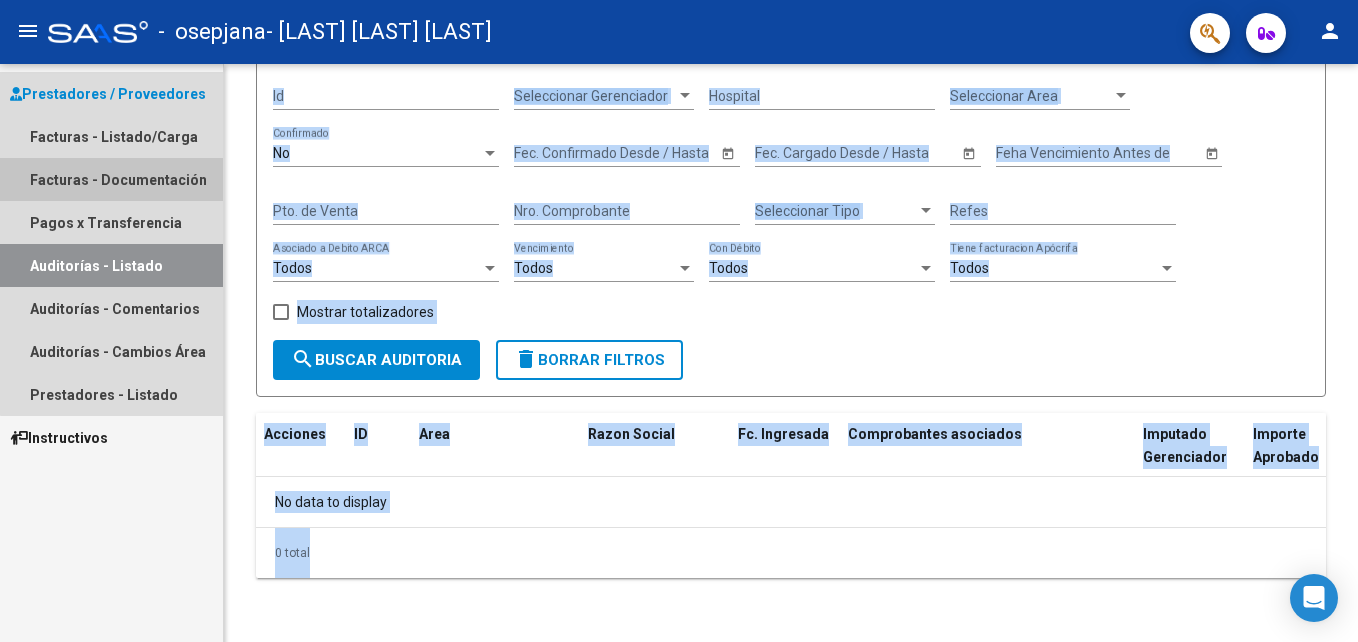 scroll, scrollTop: 0, scrollLeft: 0, axis: both 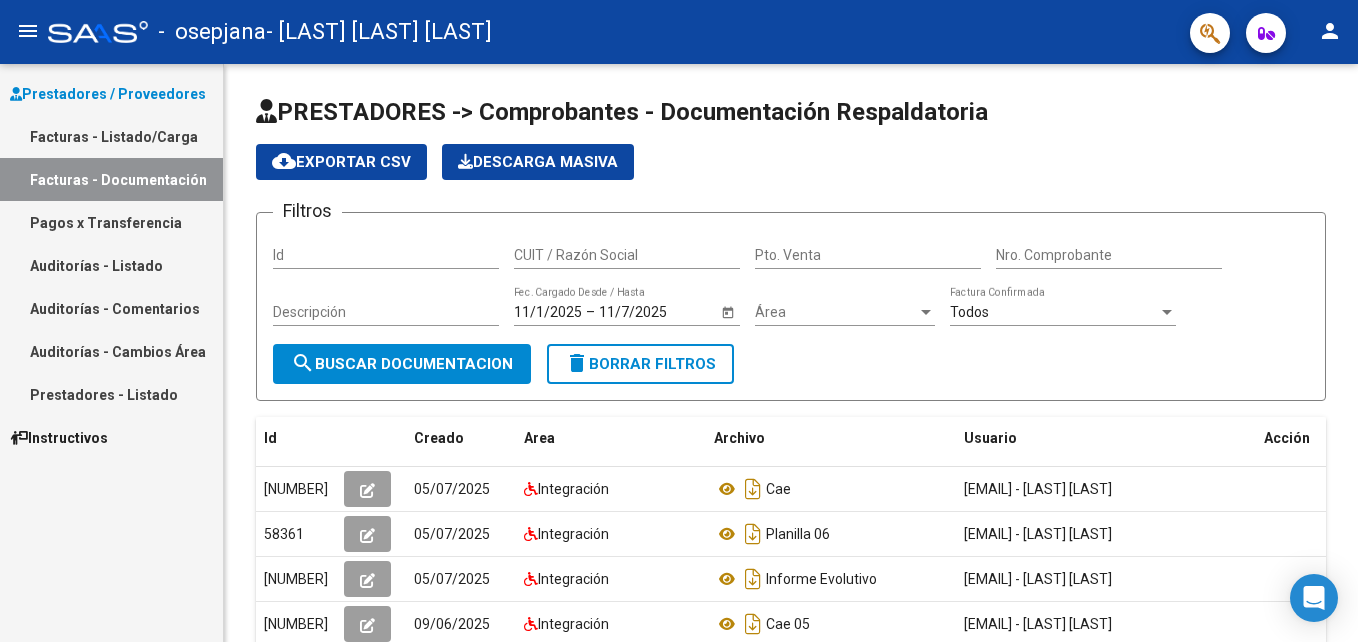 click on "Prestadores / Proveedores Facturas - Listado/Carga Facturas - Documentación Pagos x Transferencia Auditorías - Listado Auditorías - Comentarios Auditorías - Cambios Área Prestadores - Listado    Instructivos" at bounding box center (111, 353) 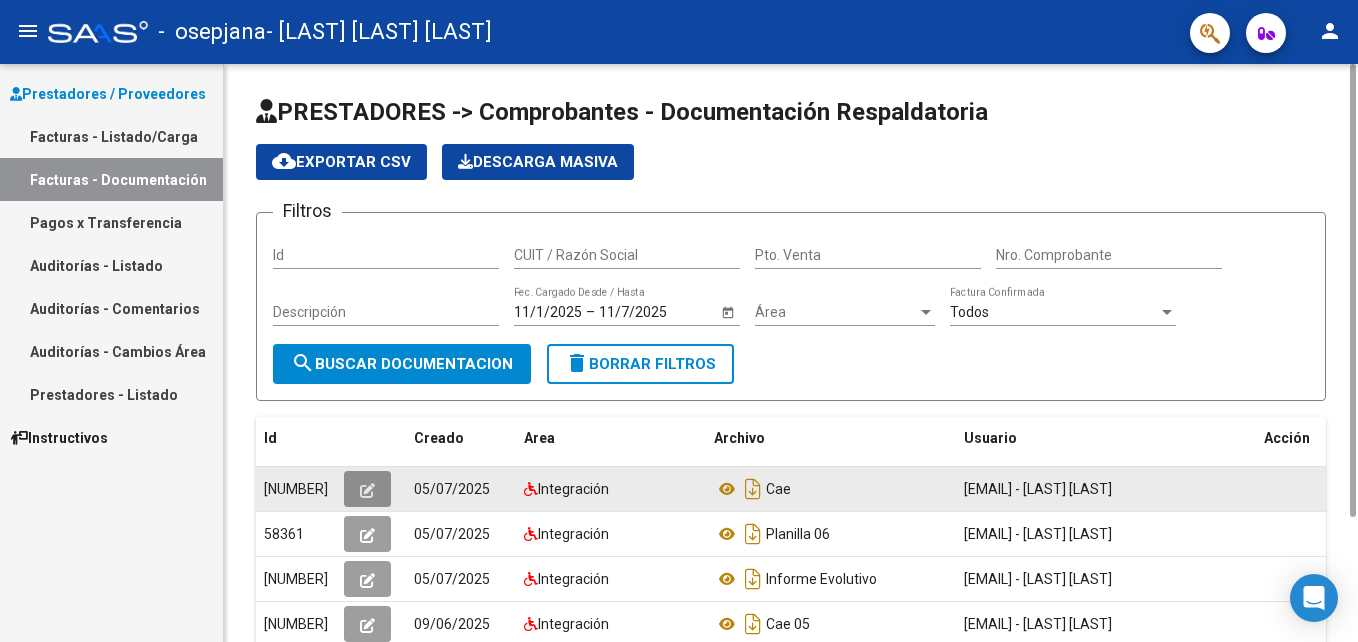 click 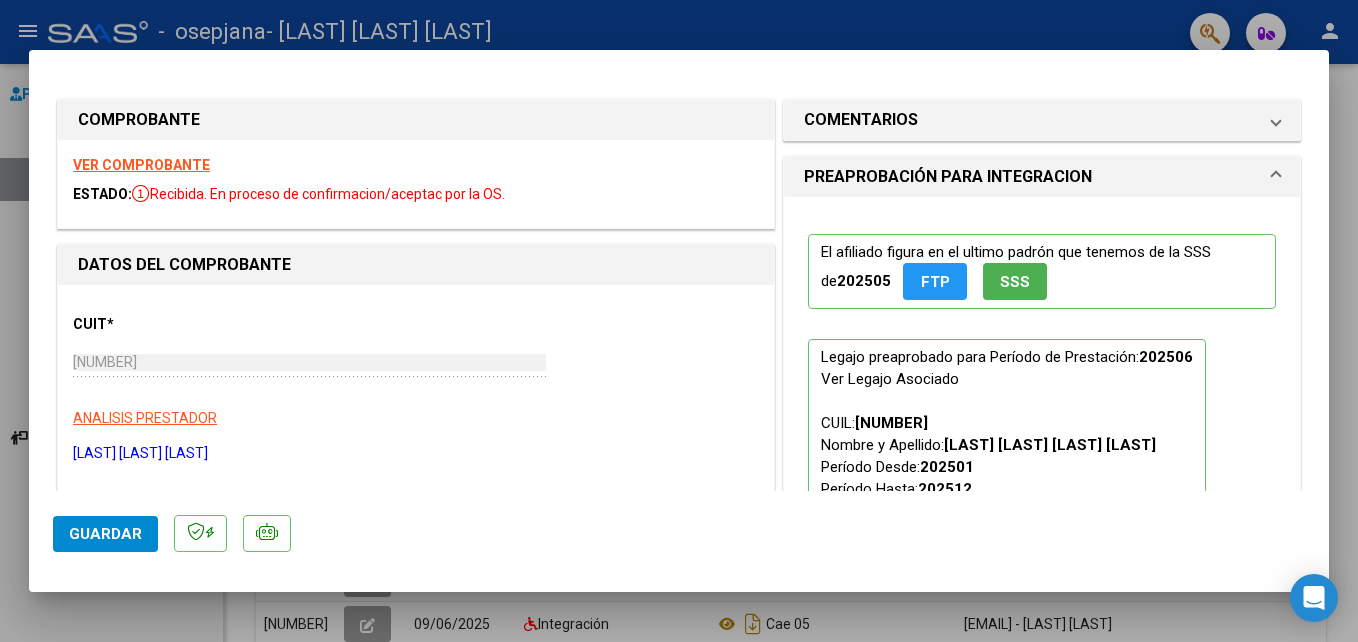 click at bounding box center (679, 321) 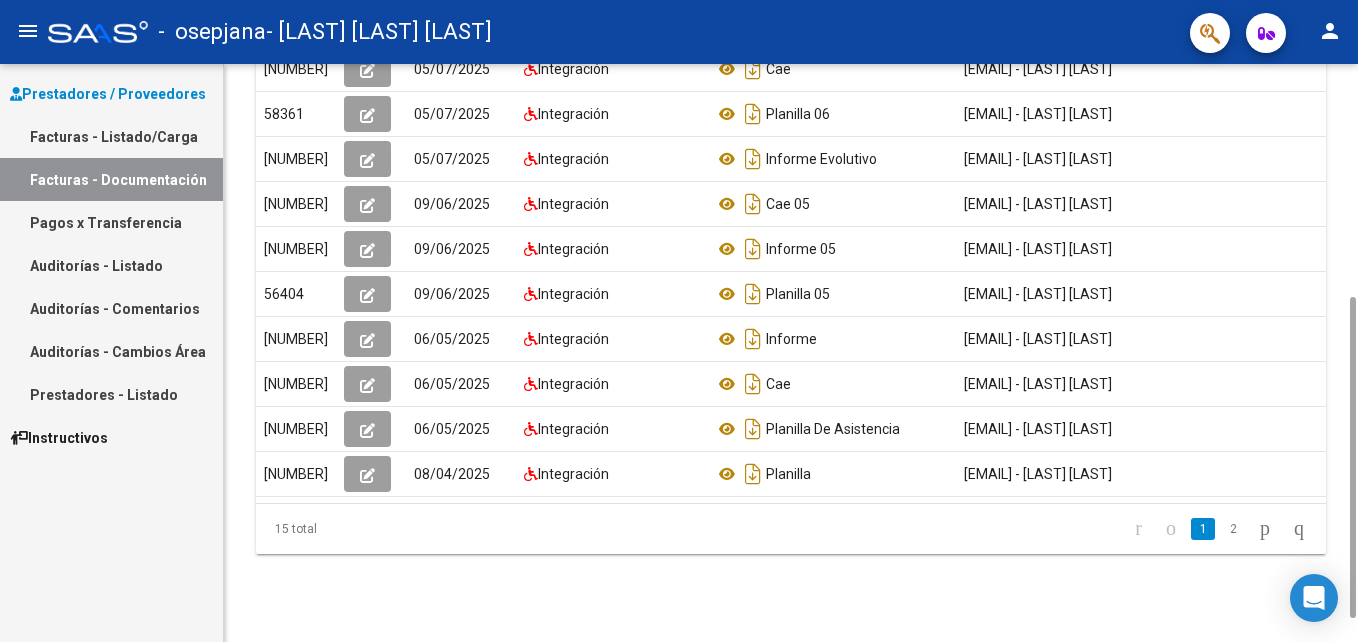 scroll, scrollTop: 462, scrollLeft: 0, axis: vertical 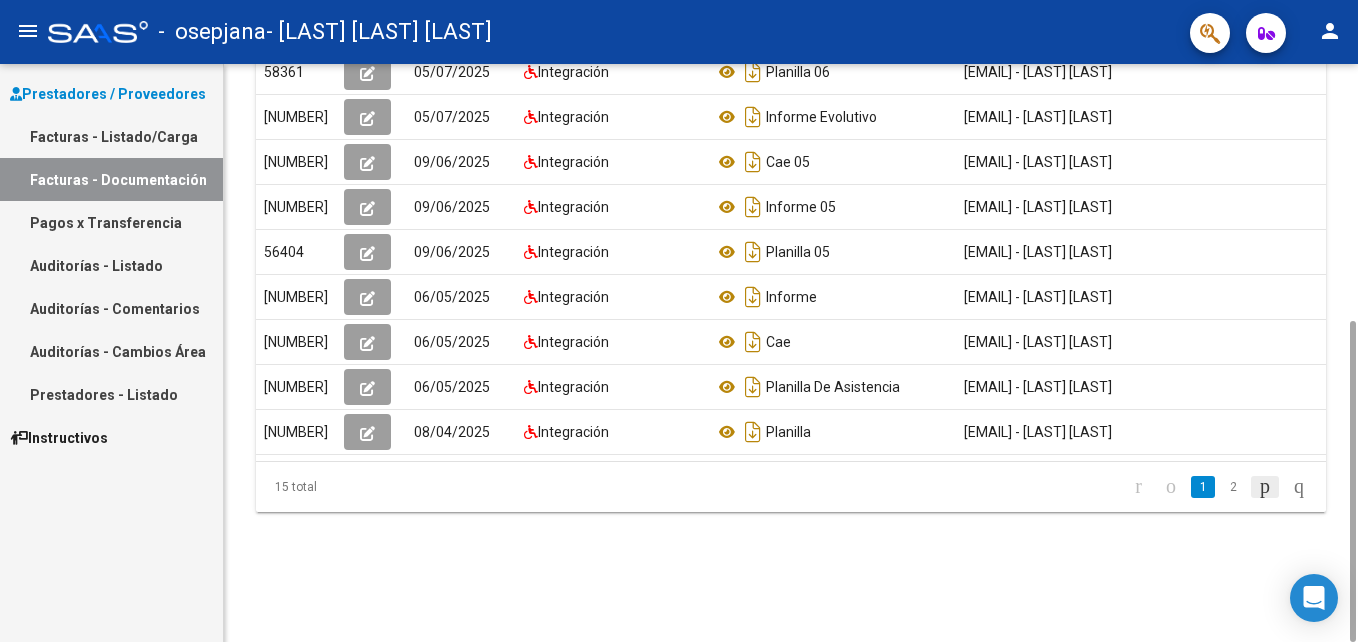 click 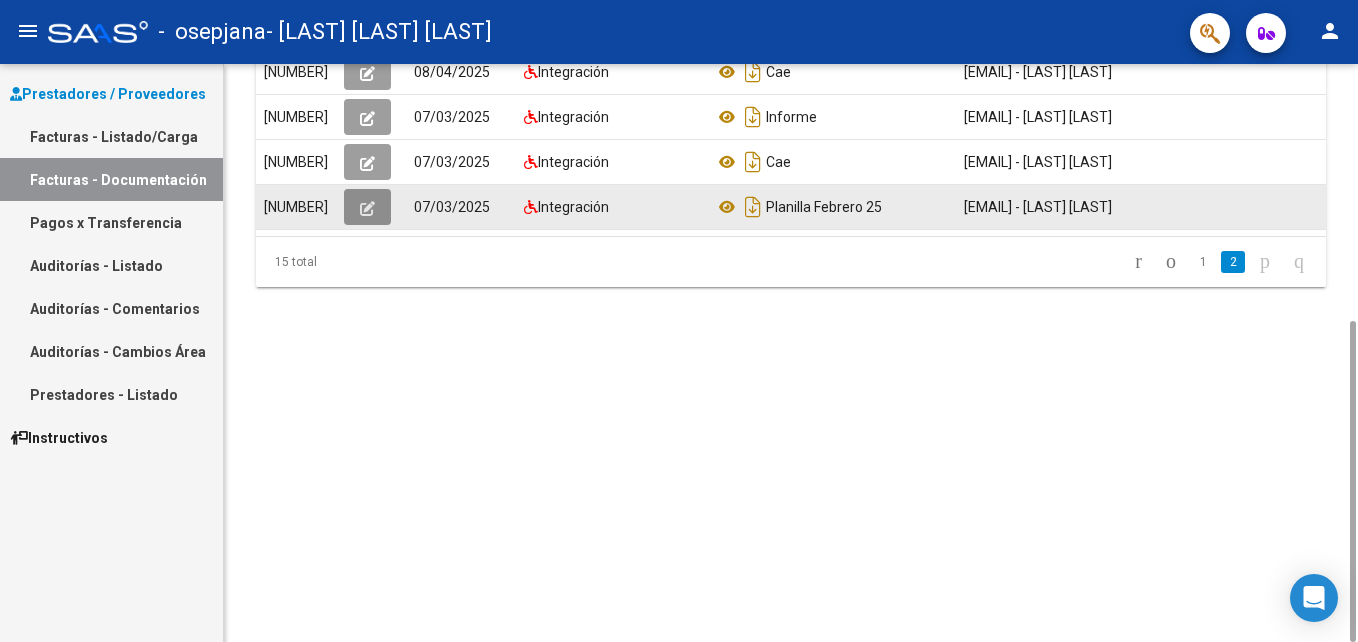 click 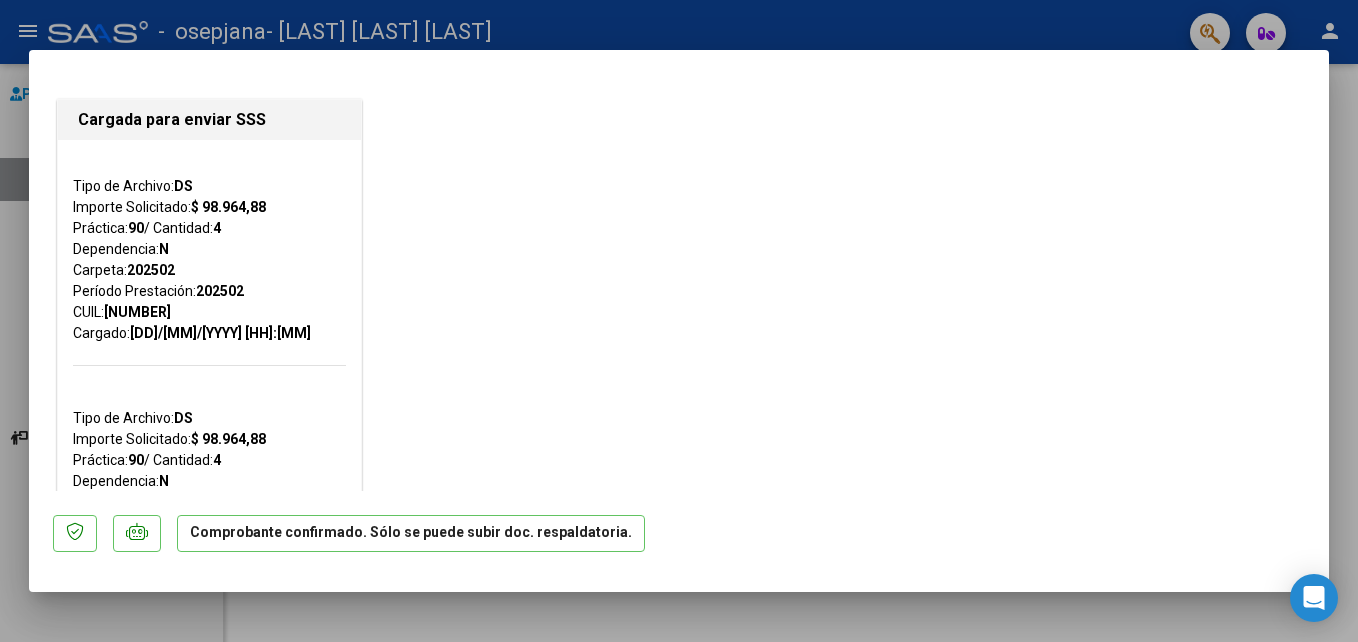click at bounding box center [679, 321] 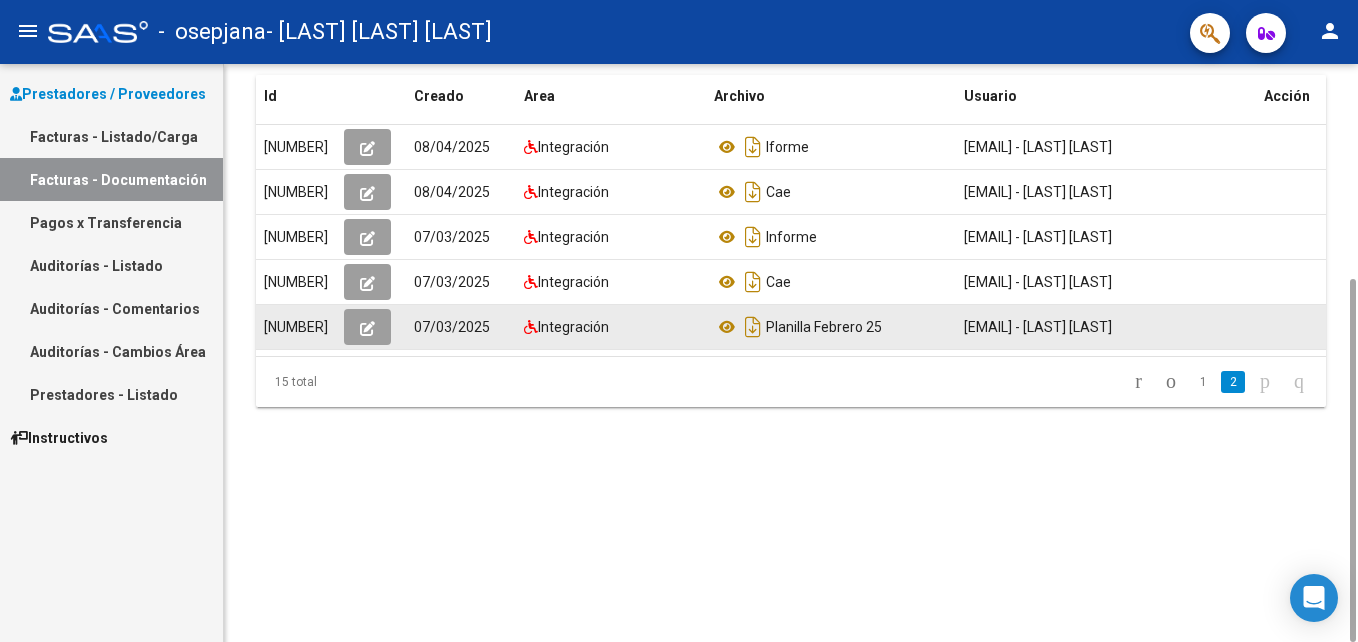 scroll, scrollTop: 312, scrollLeft: 0, axis: vertical 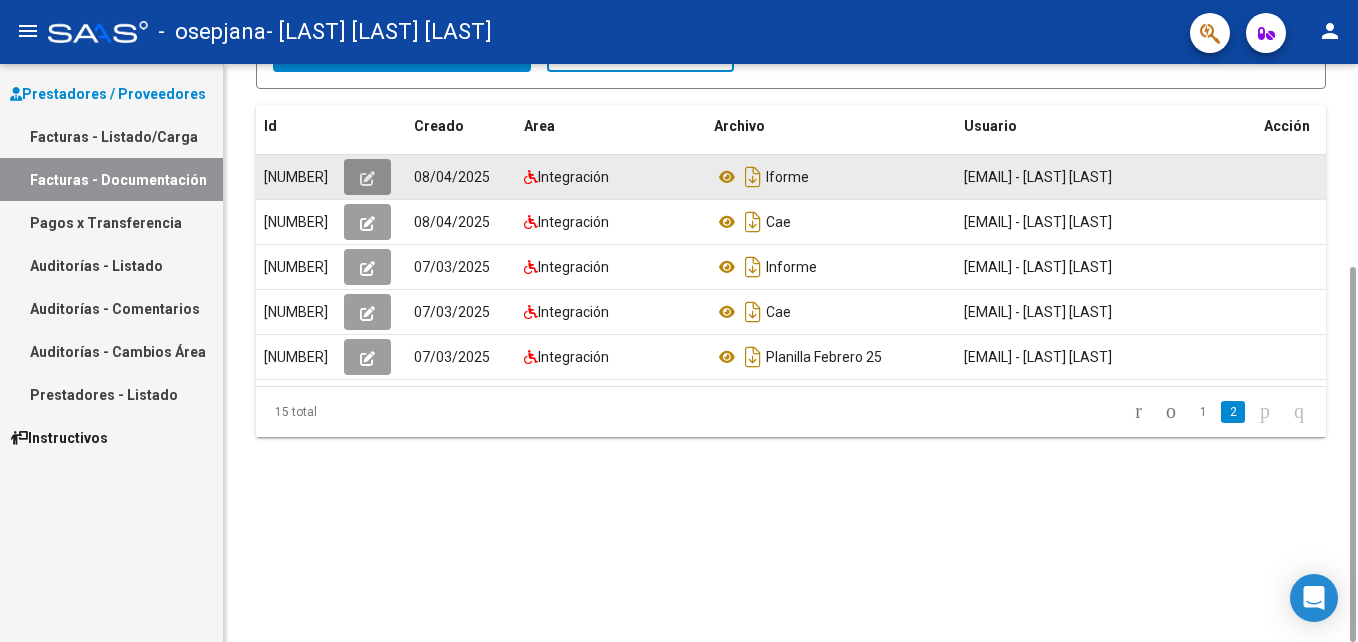click 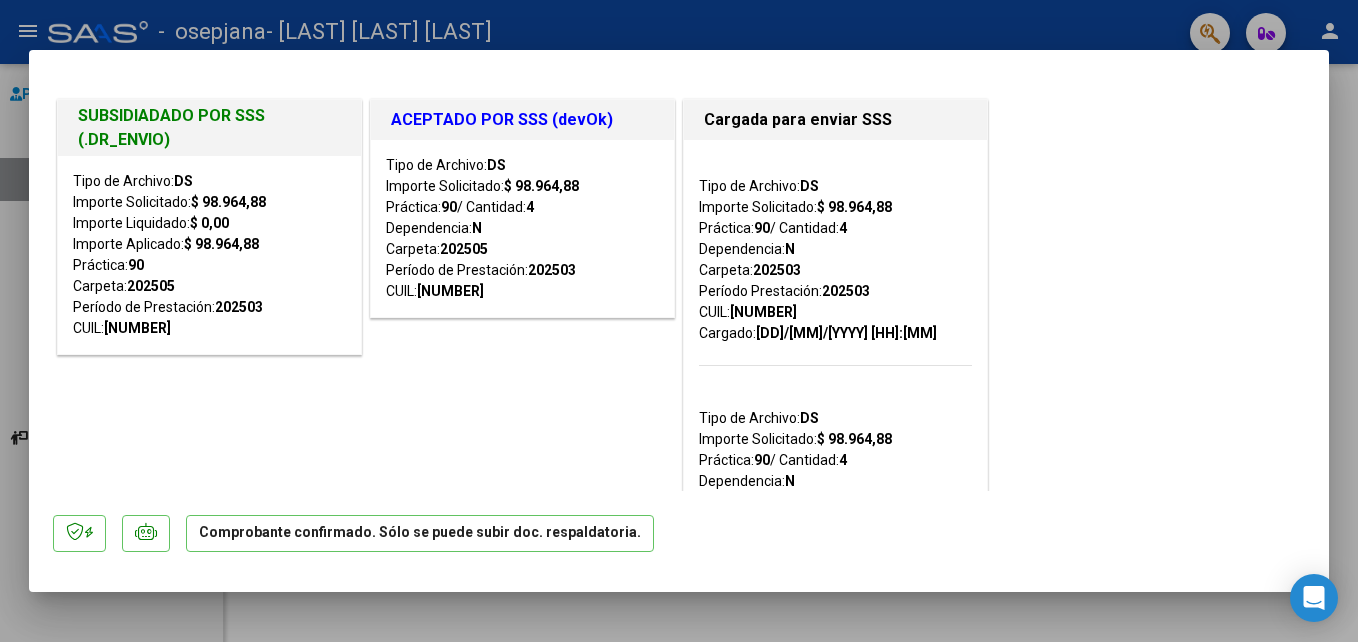 click at bounding box center (679, 321) 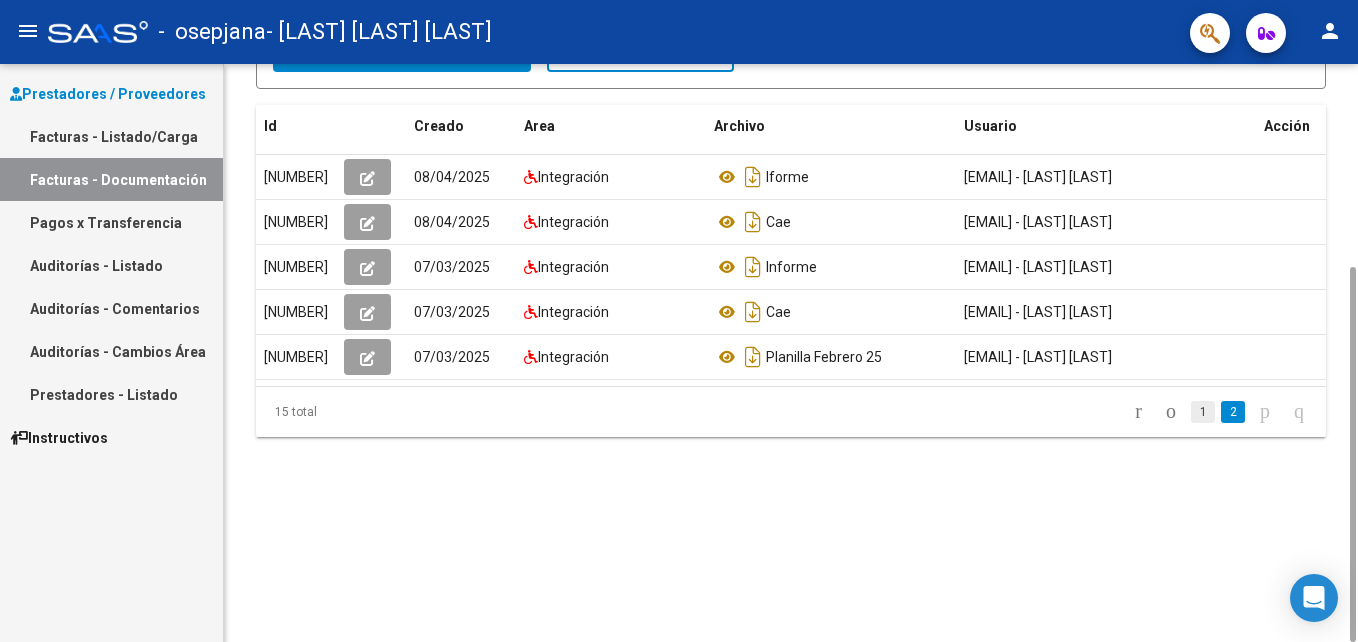 click on "1" 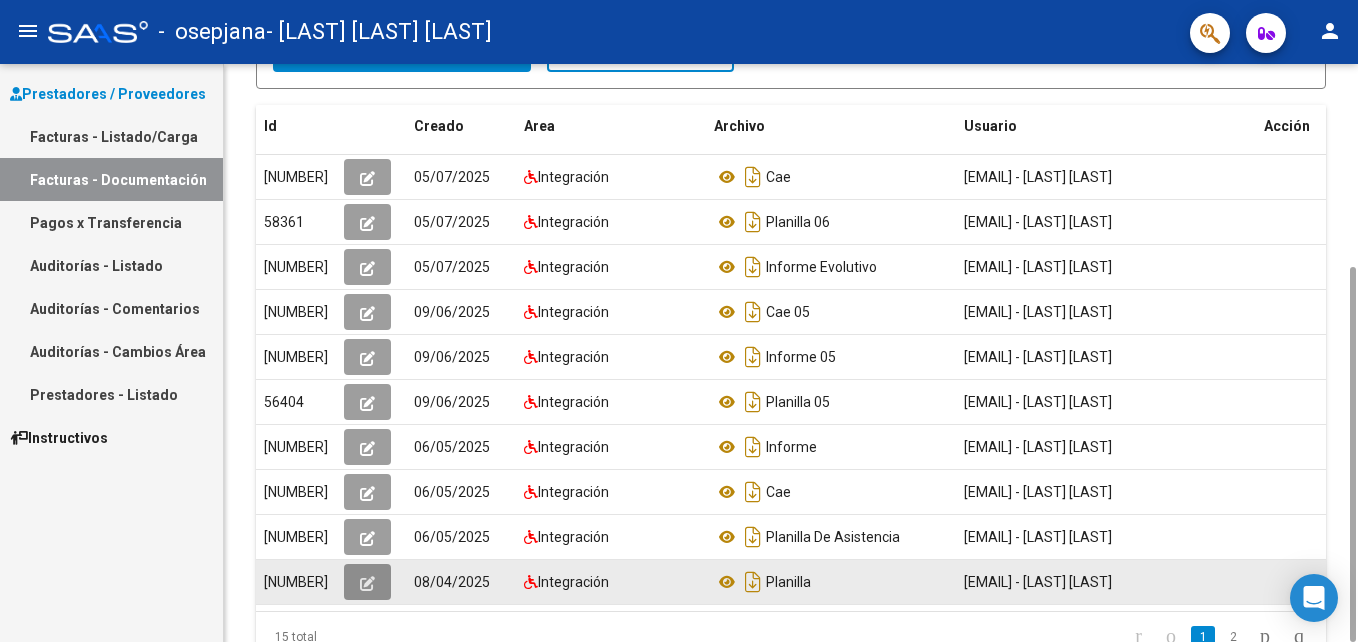 click 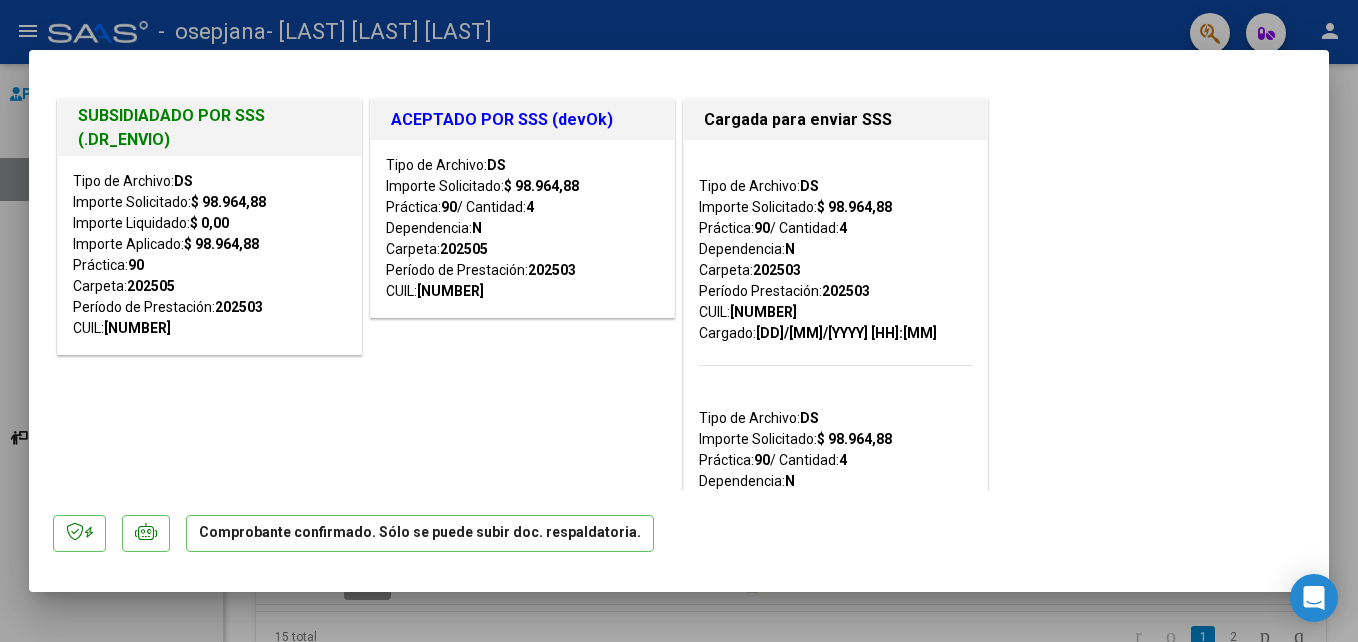 click at bounding box center (679, 321) 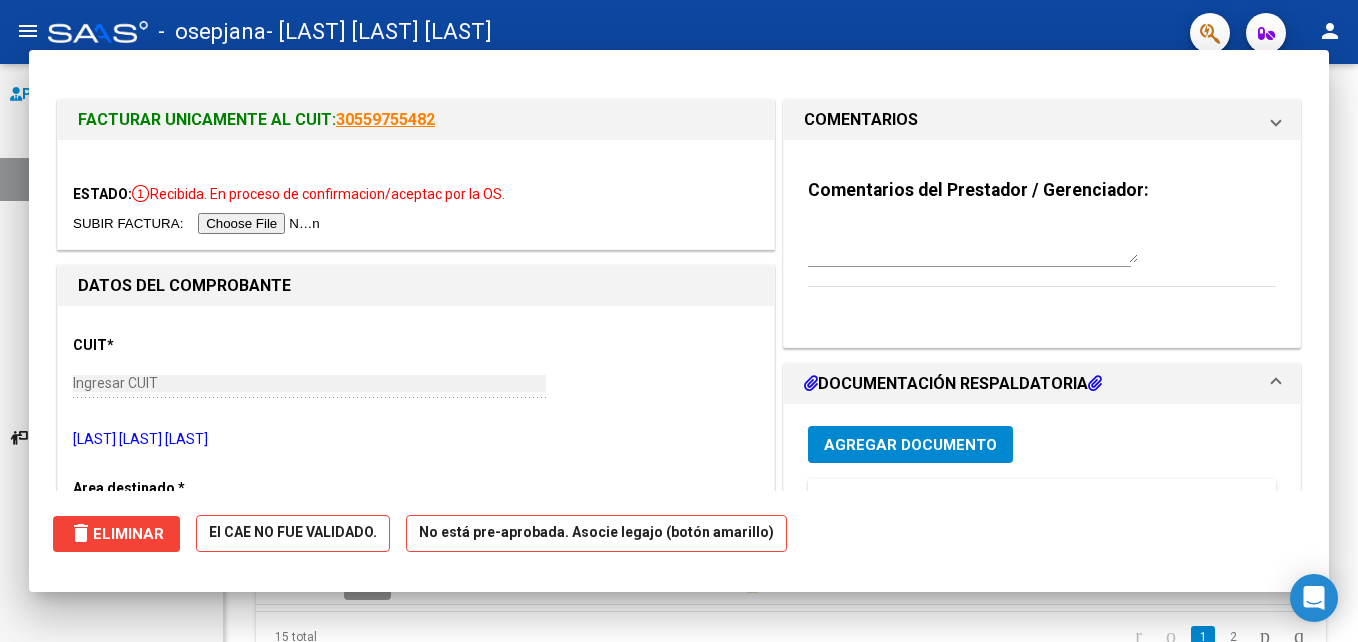 scroll, scrollTop: 317, scrollLeft: 0, axis: vertical 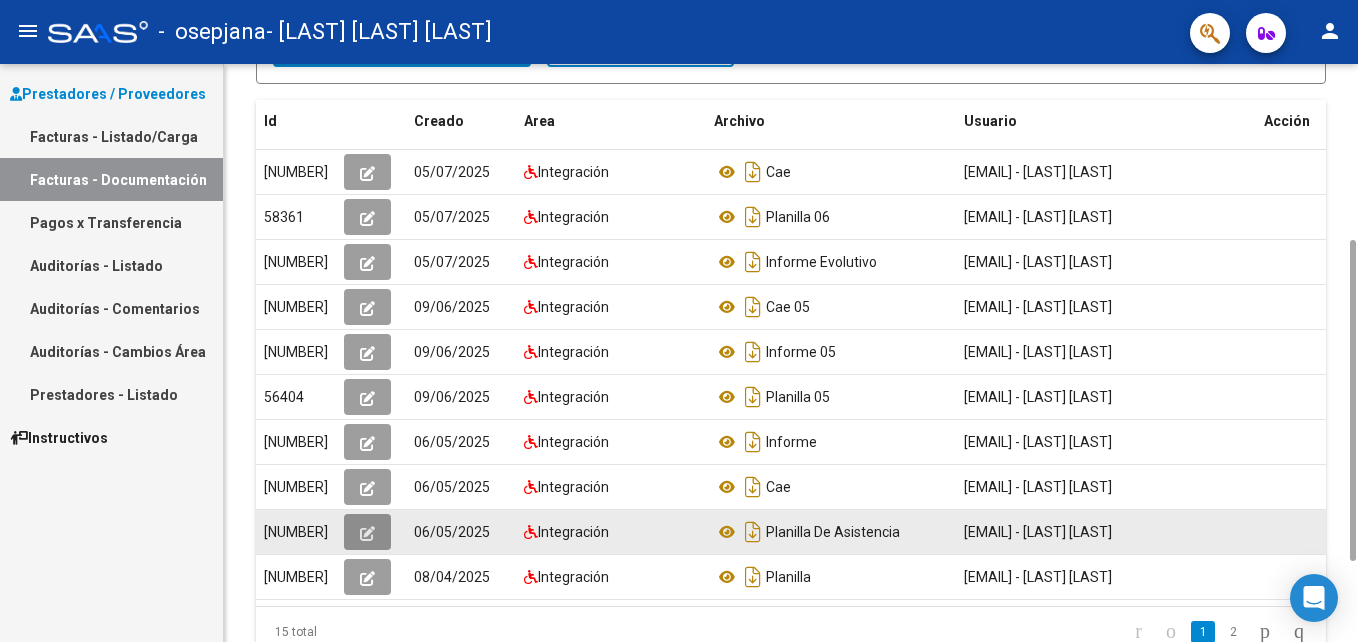 click 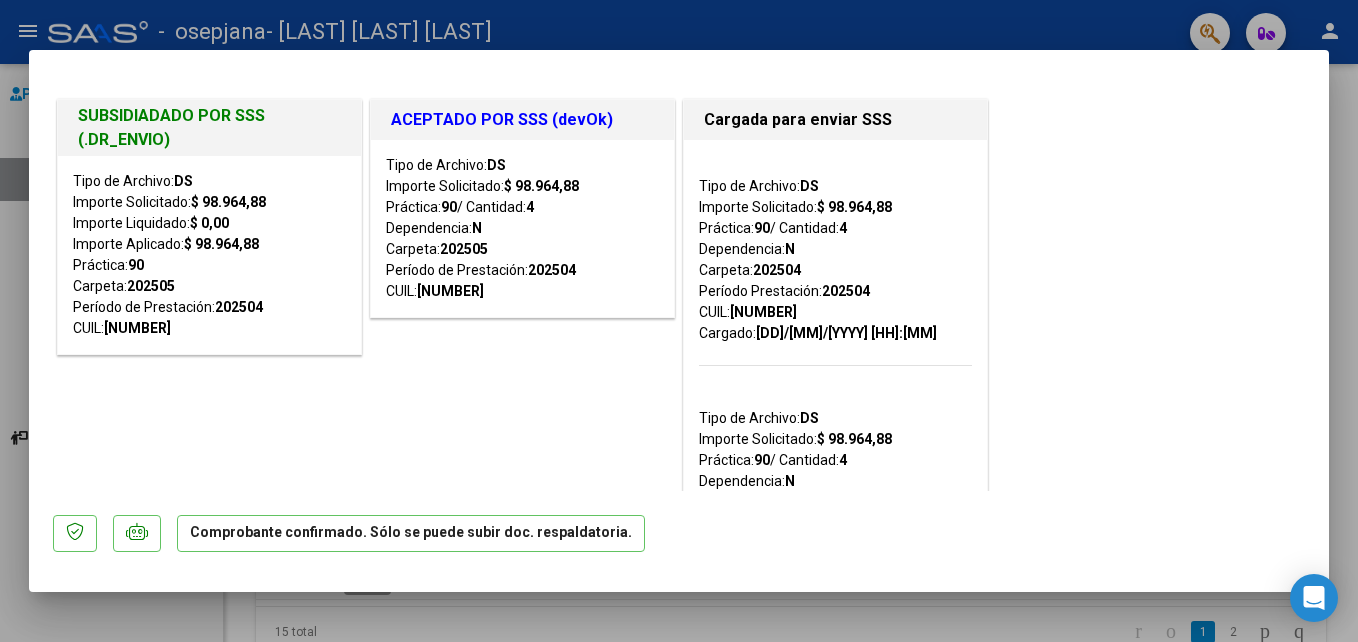 click at bounding box center (679, 321) 